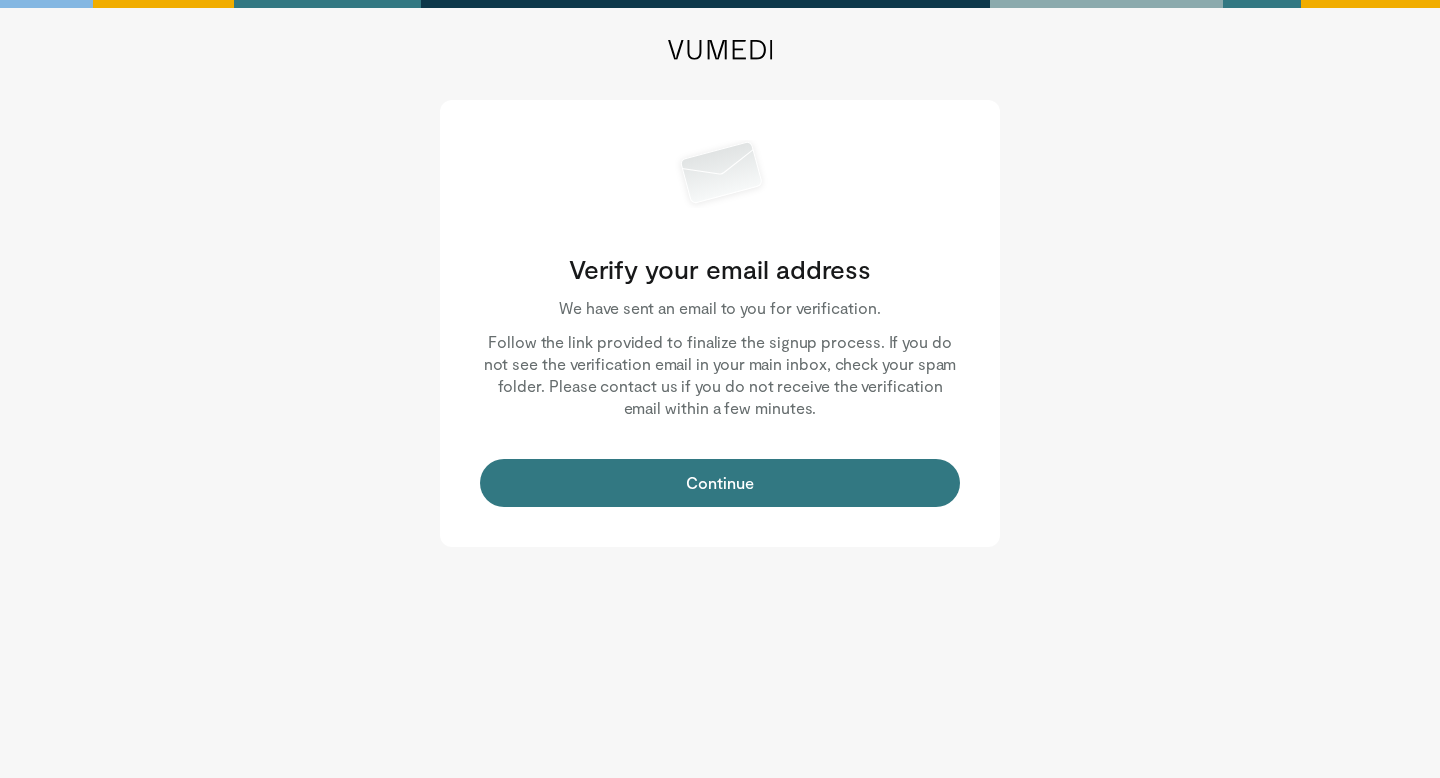 scroll, scrollTop: 0, scrollLeft: 0, axis: both 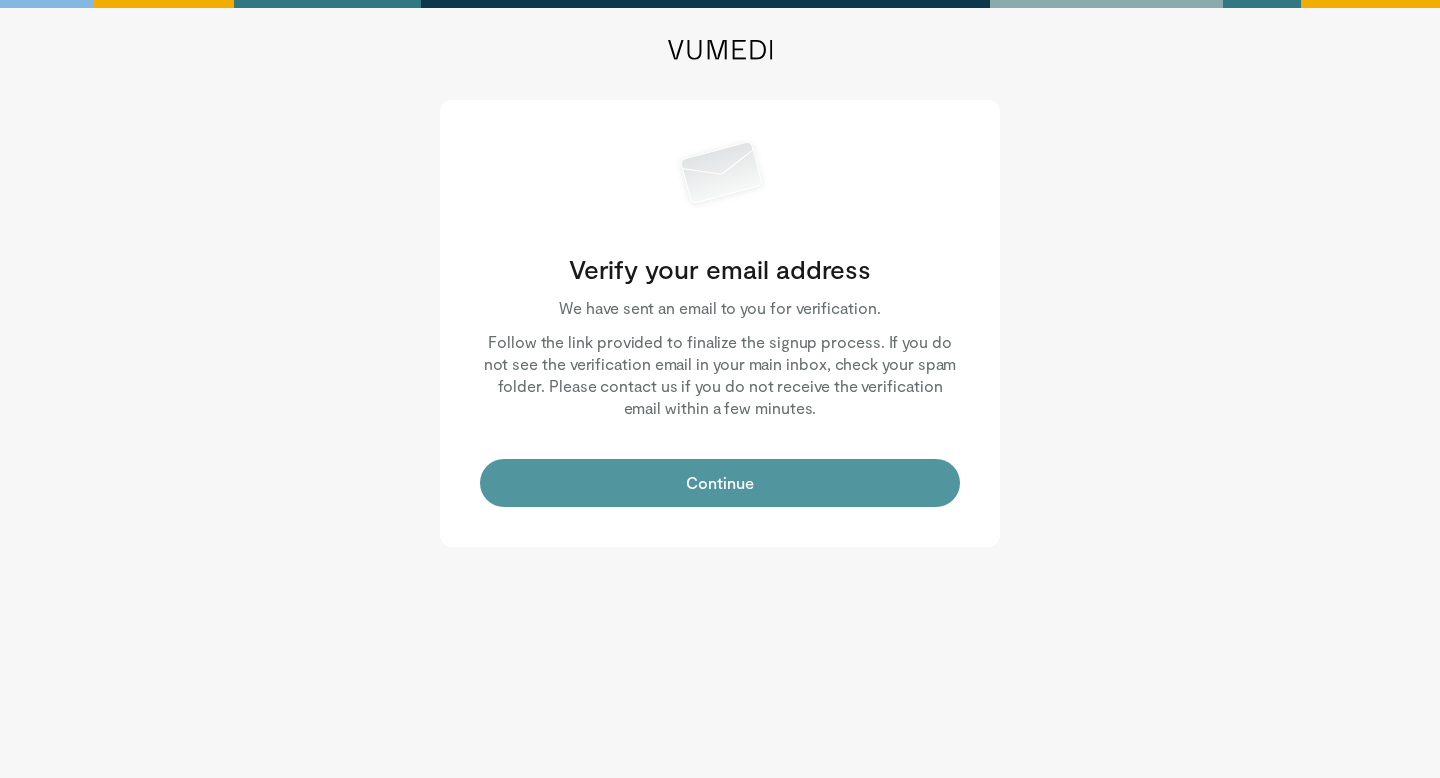 click on "Continue" at bounding box center [720, 483] 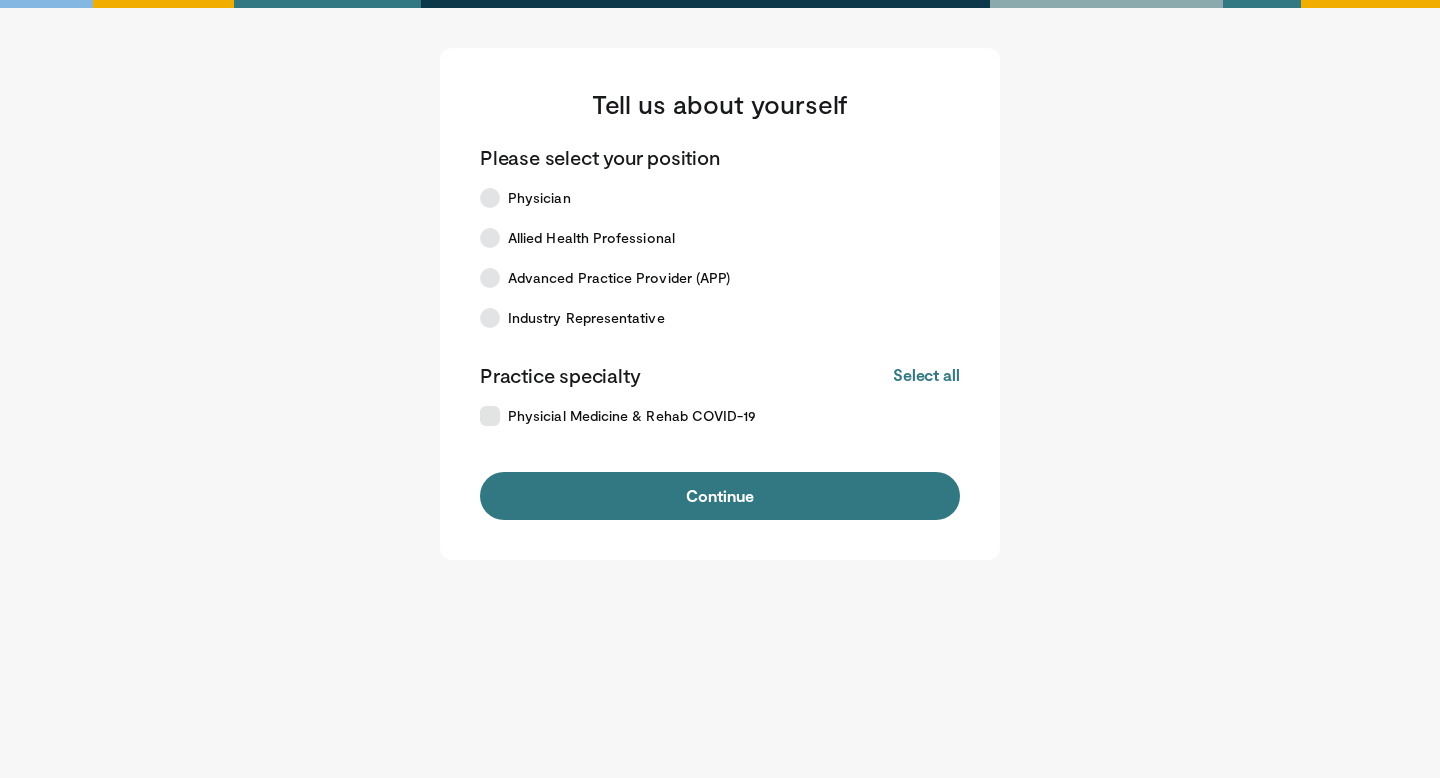 scroll, scrollTop: 0, scrollLeft: 0, axis: both 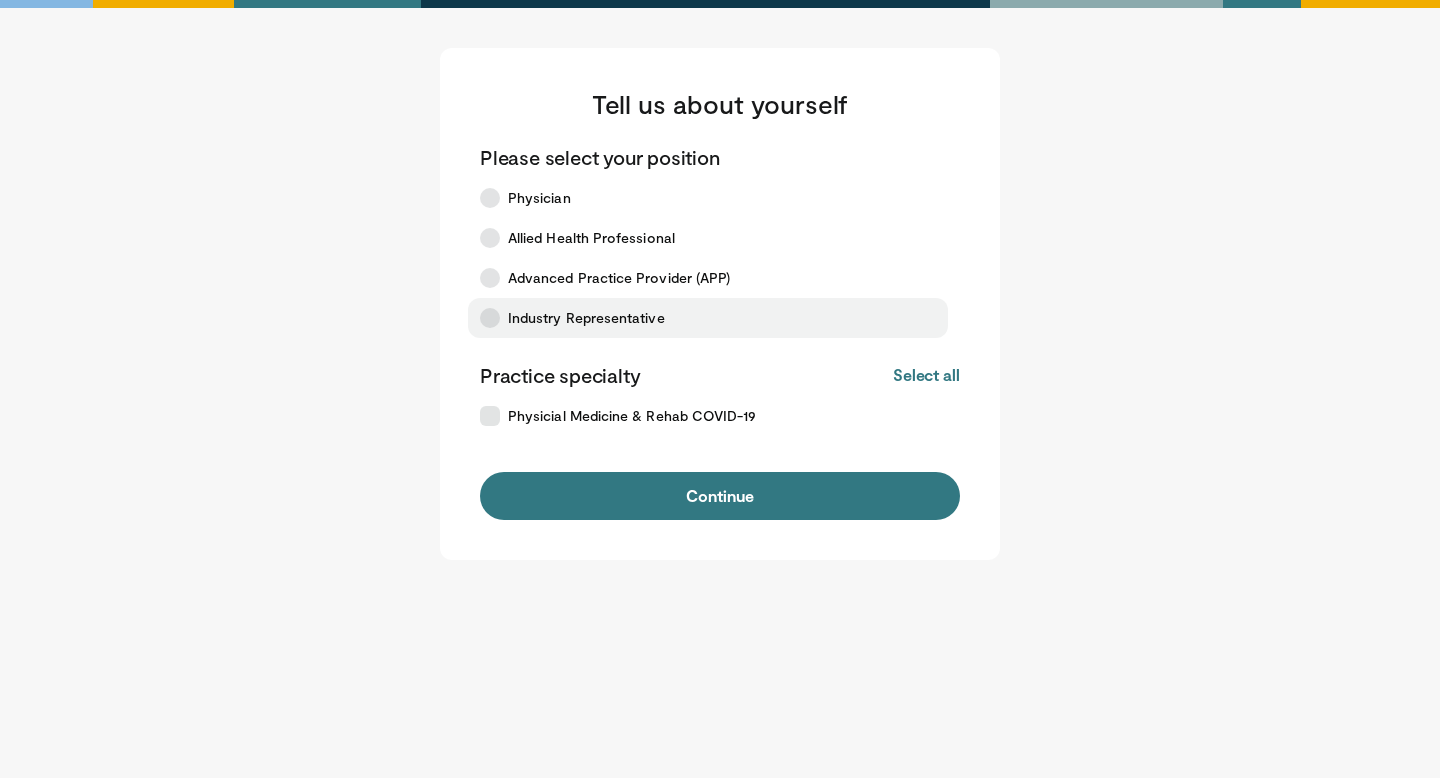 click on "Industry Representative" at bounding box center (586, 318) 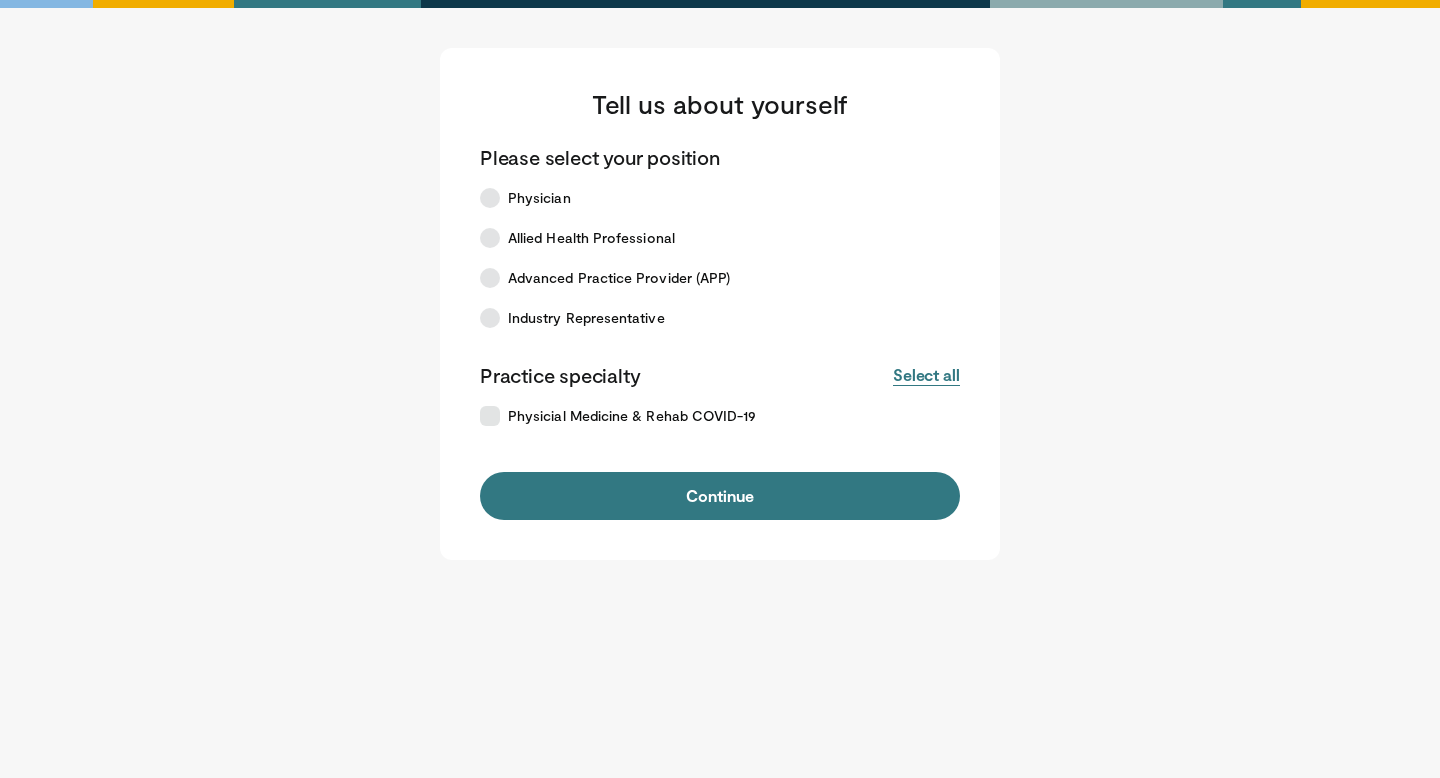 click on "Select all" at bounding box center (926, 375) 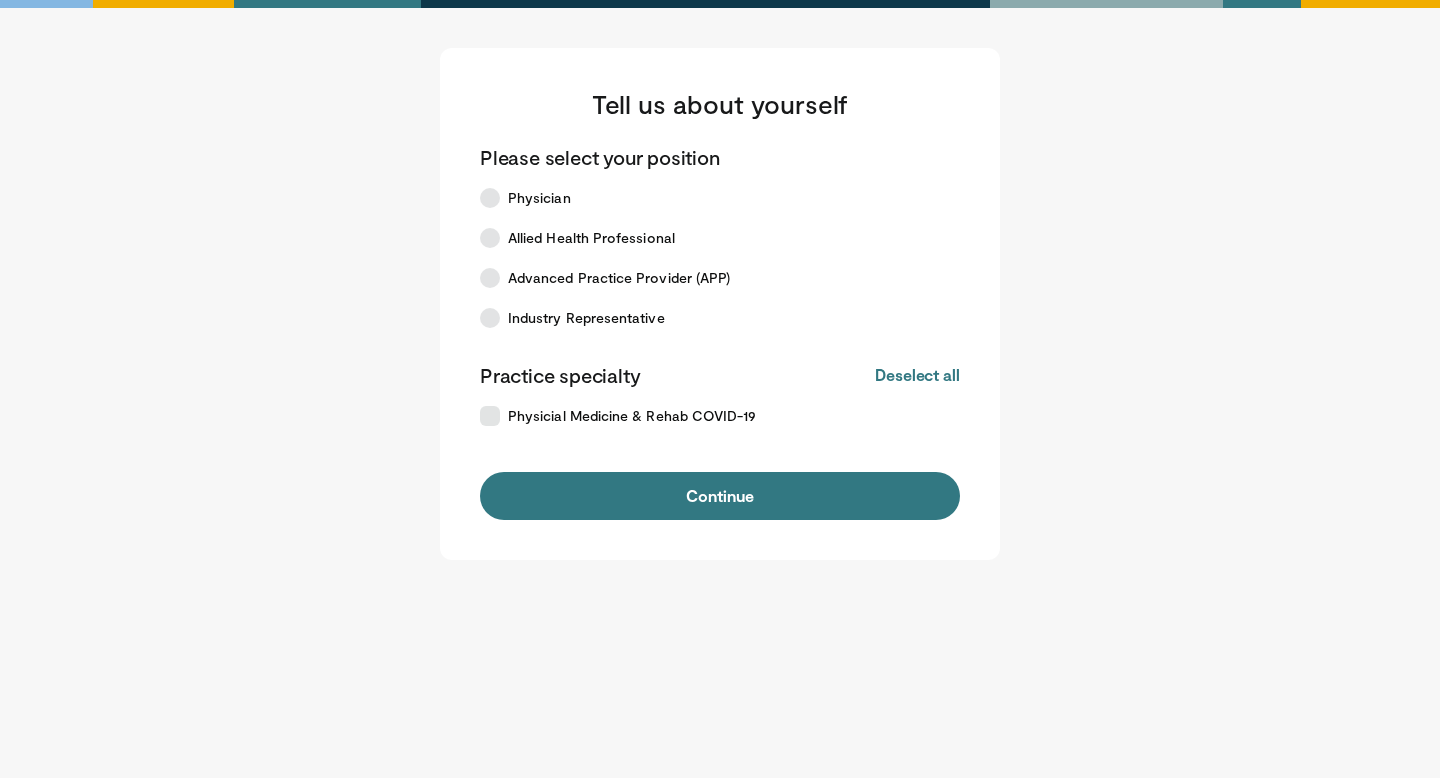 click on "Deselect all" at bounding box center [917, 375] 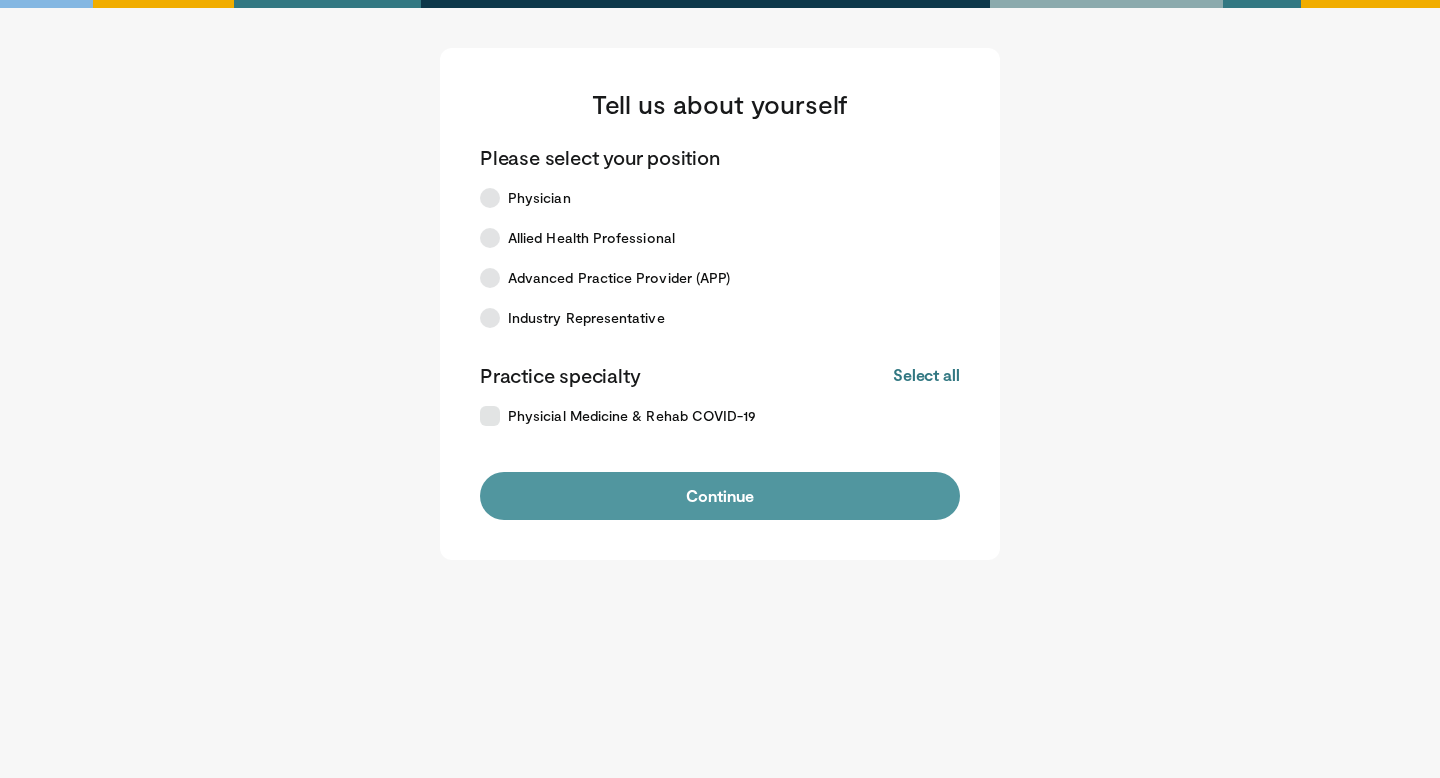 click on "Continue" at bounding box center [720, 496] 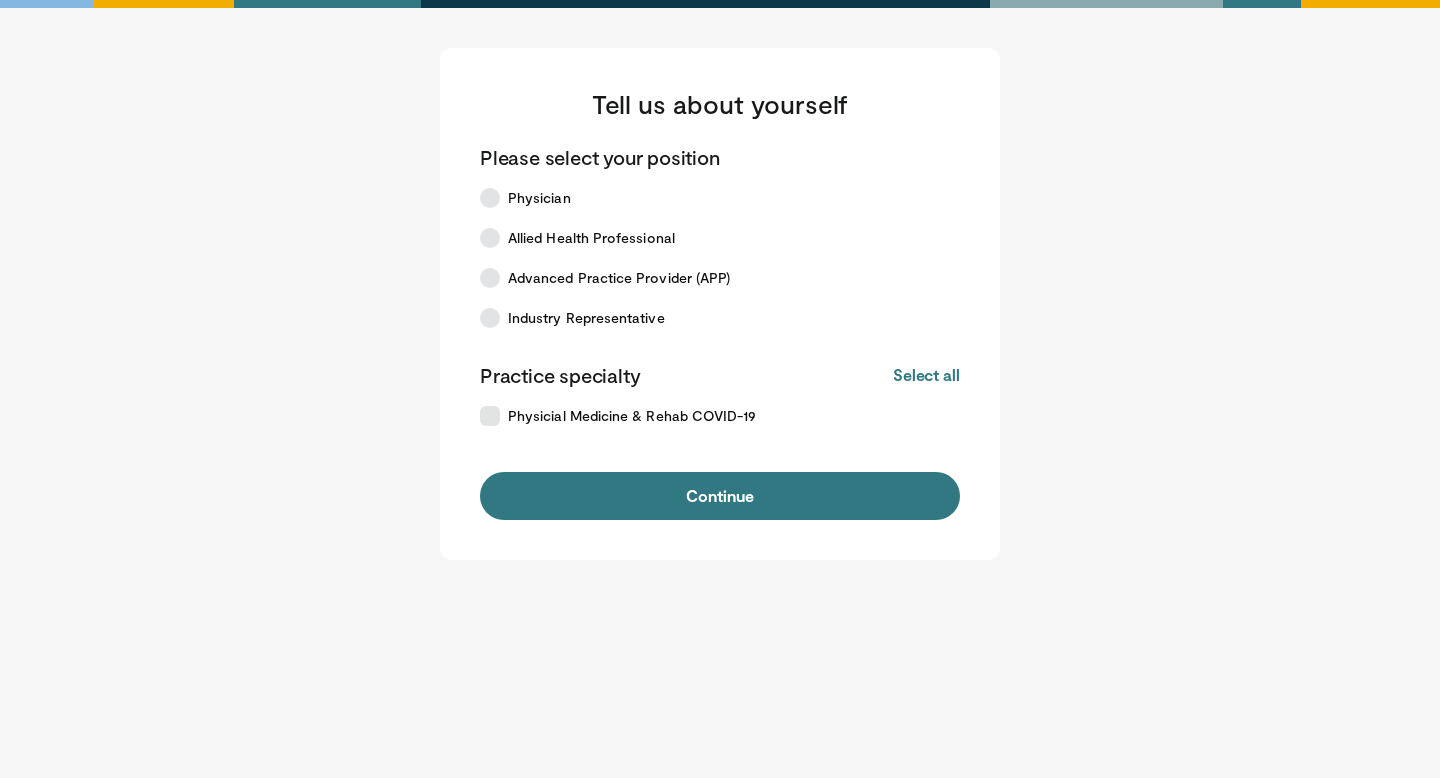 scroll, scrollTop: 0, scrollLeft: 0, axis: both 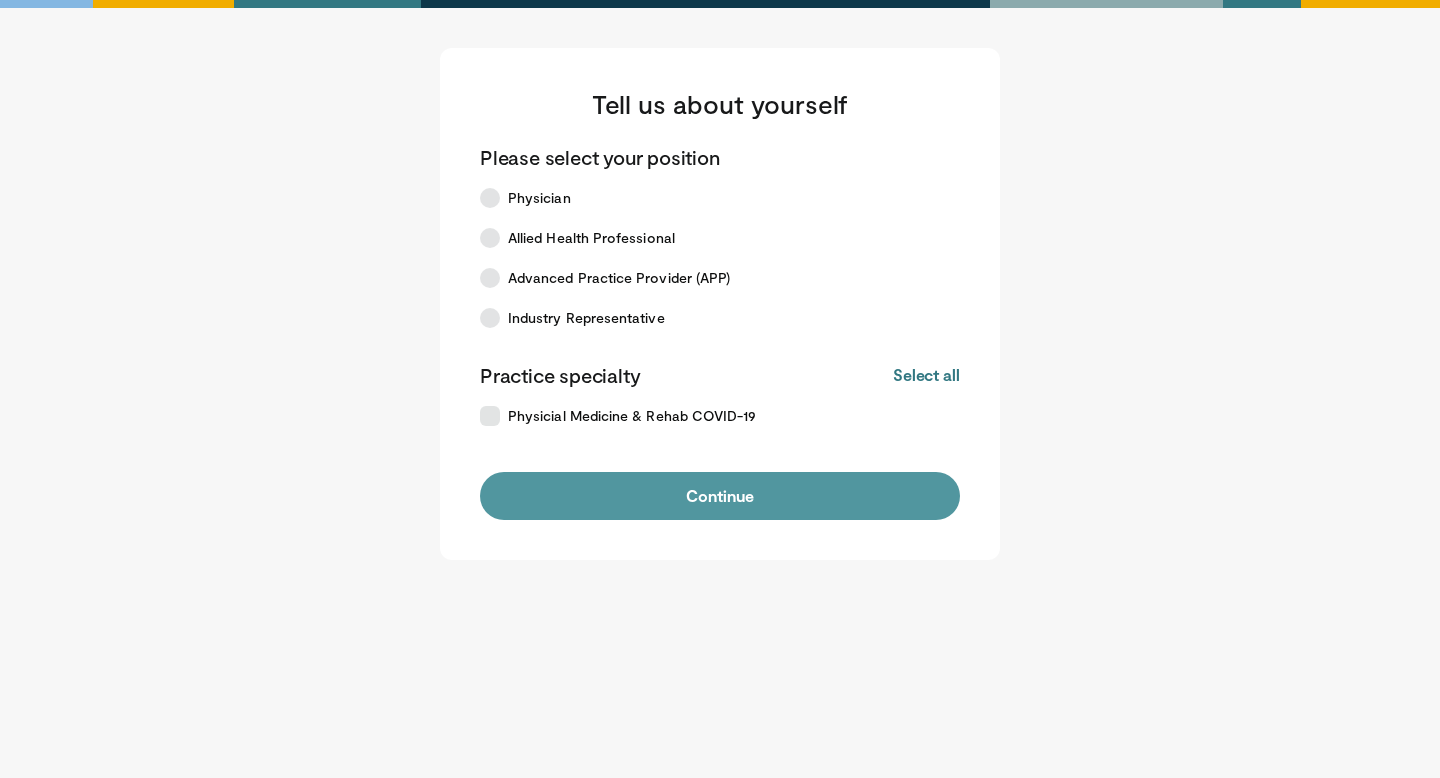 click on "Continue" at bounding box center (720, 496) 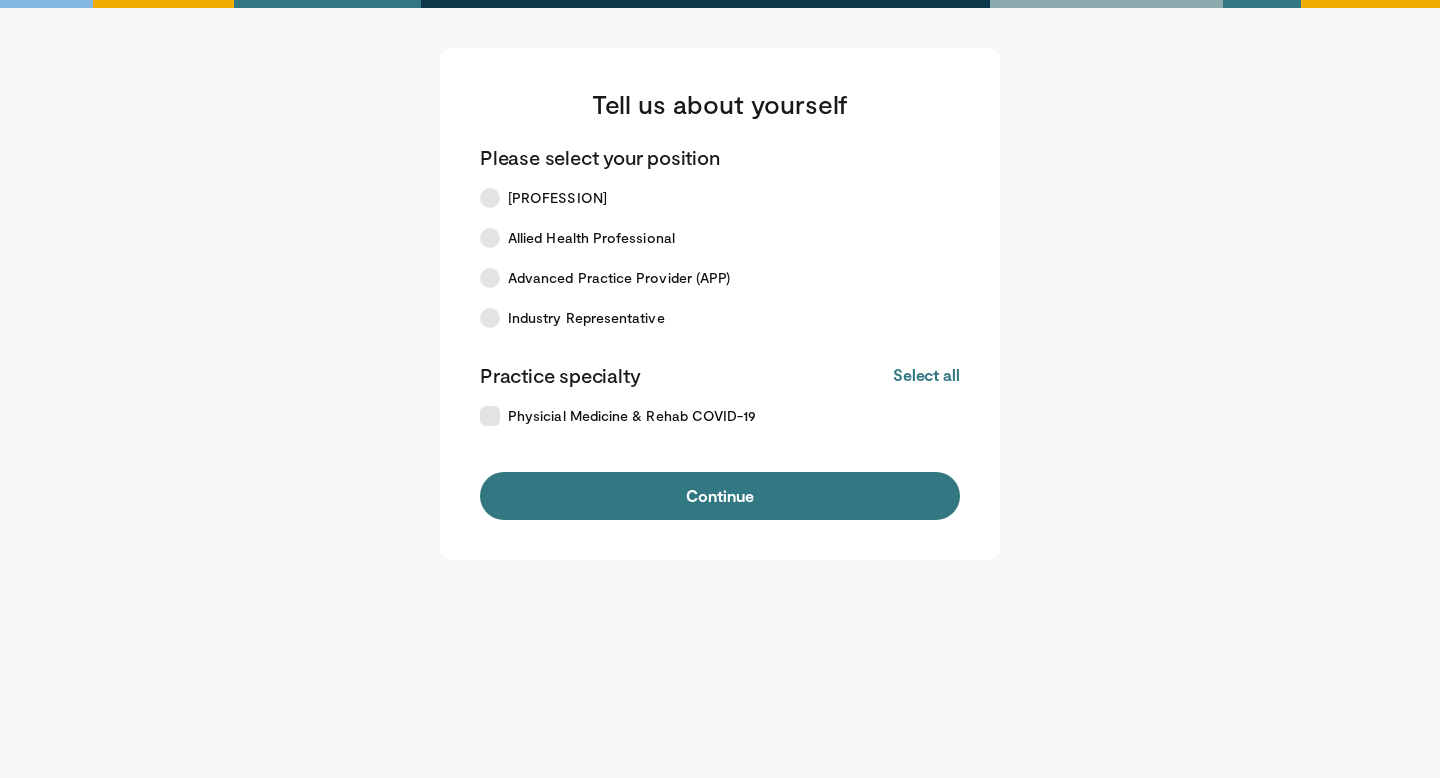 scroll, scrollTop: 0, scrollLeft: 0, axis: both 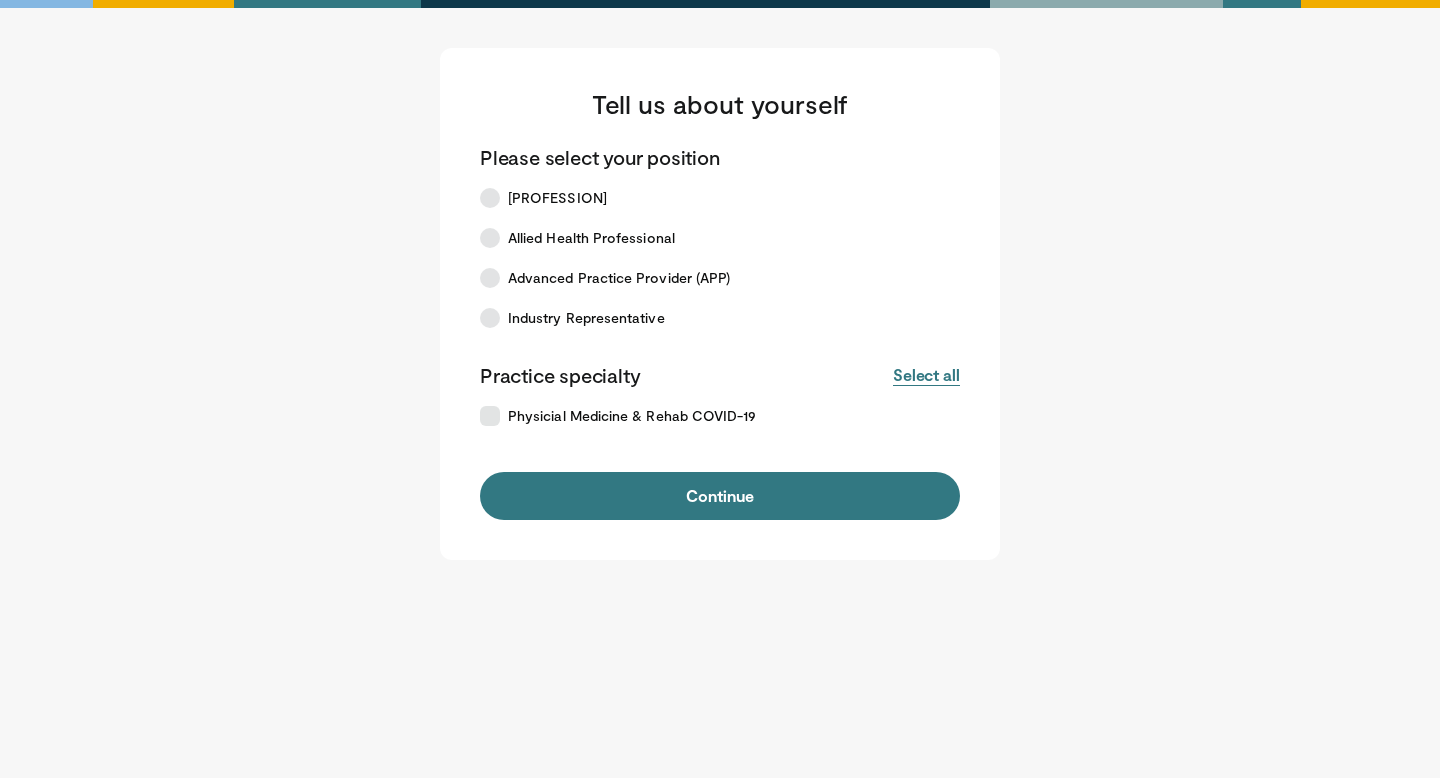click on "Select all" at bounding box center (926, 375) 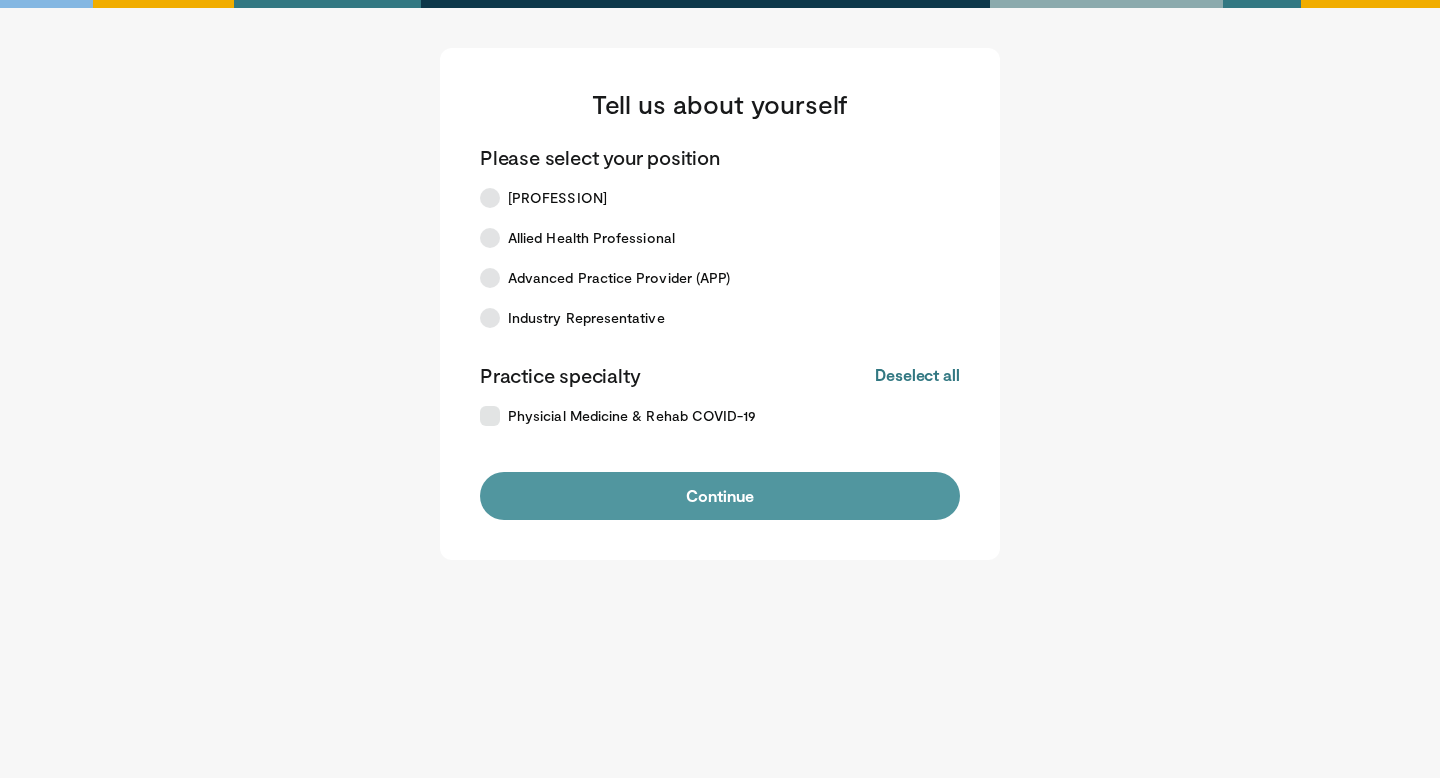 click on "Continue" at bounding box center [720, 496] 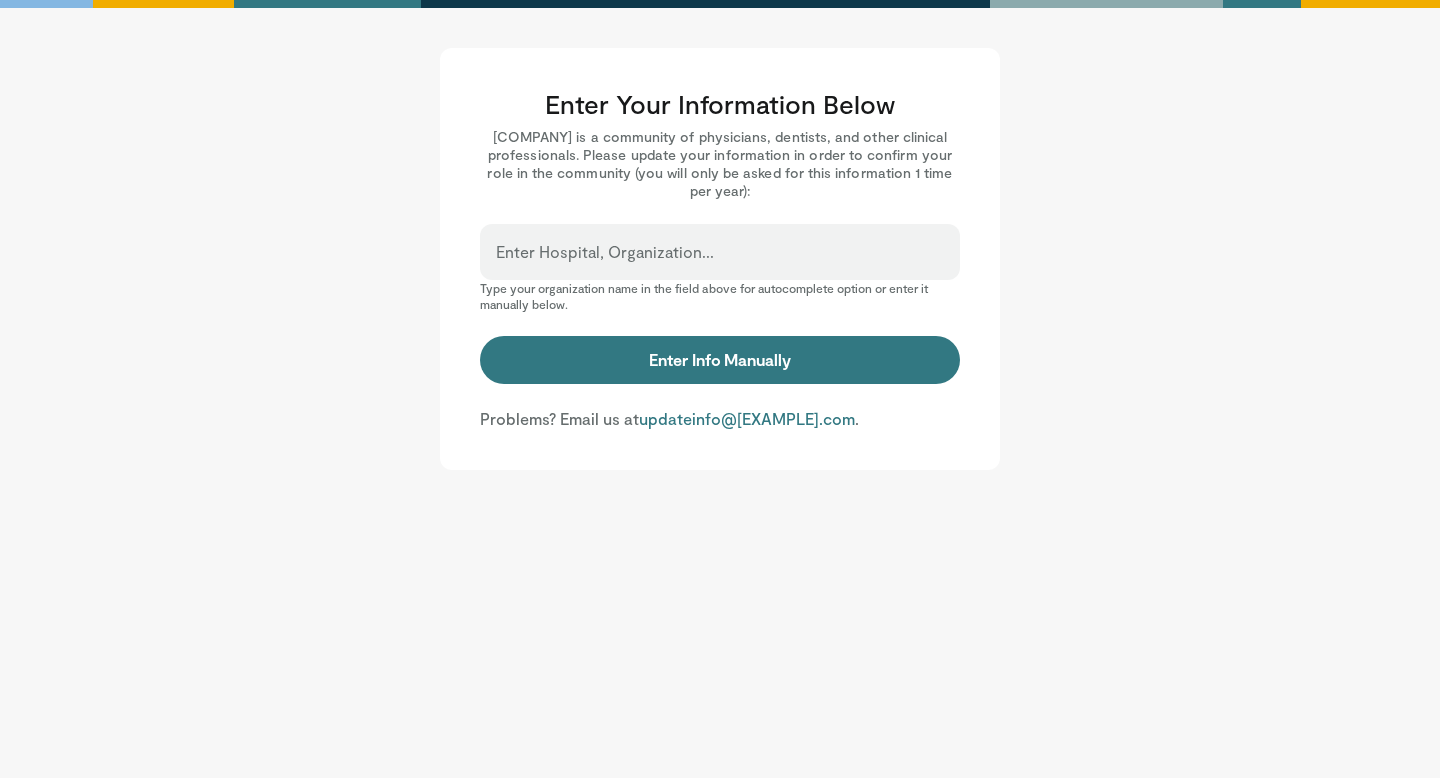 scroll, scrollTop: 0, scrollLeft: 0, axis: both 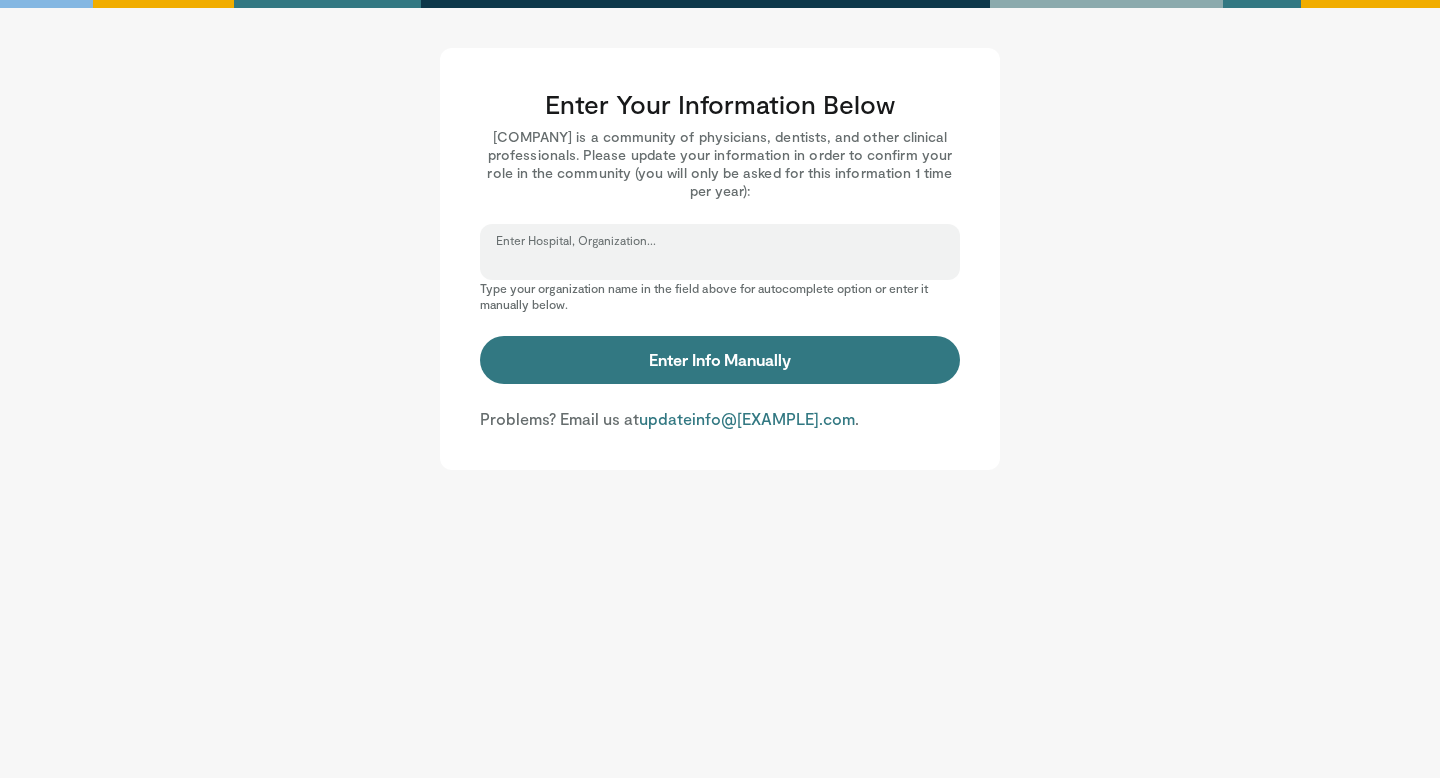 click on "Enter Hospital, Organization..." at bounding box center (720, 261) 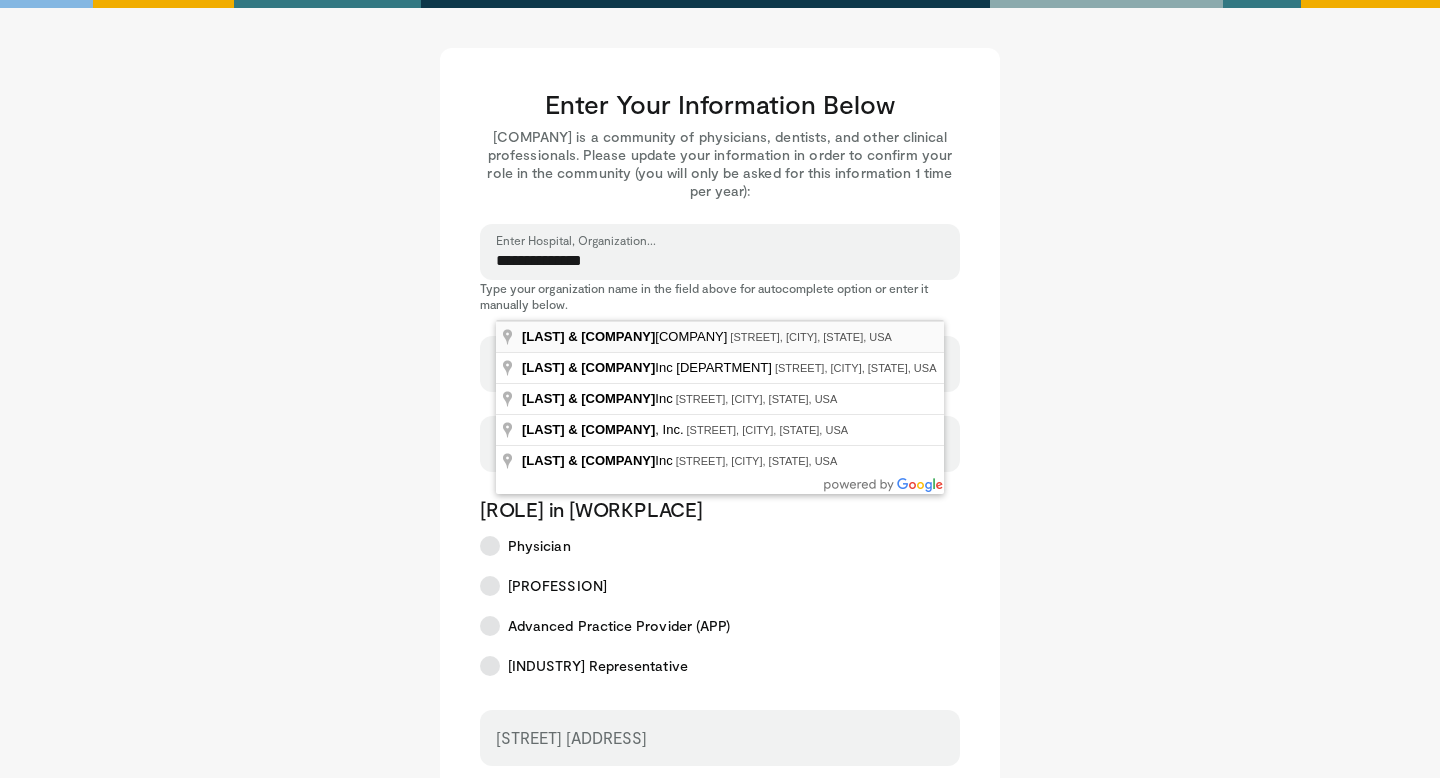 type on "**********" 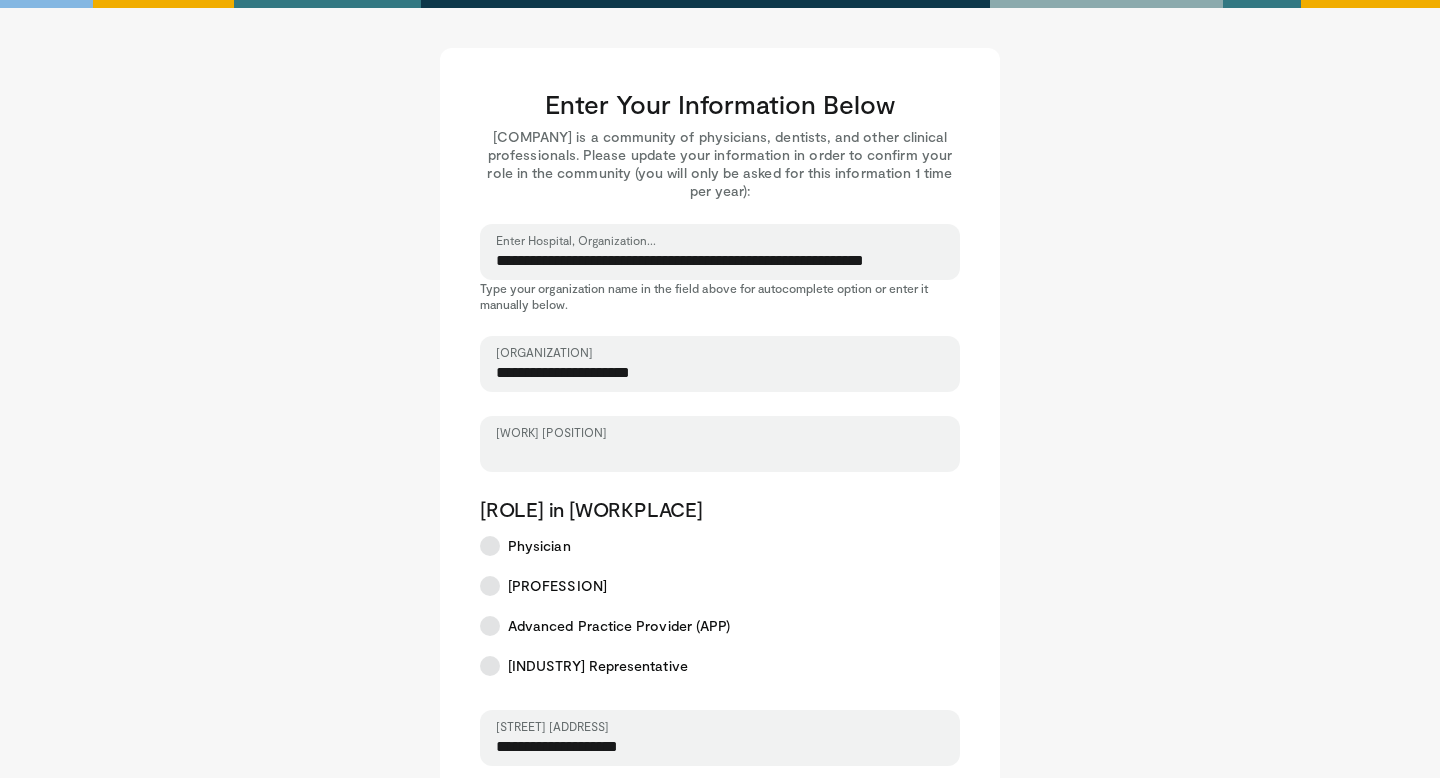 click on "Work Position" at bounding box center [720, 453] 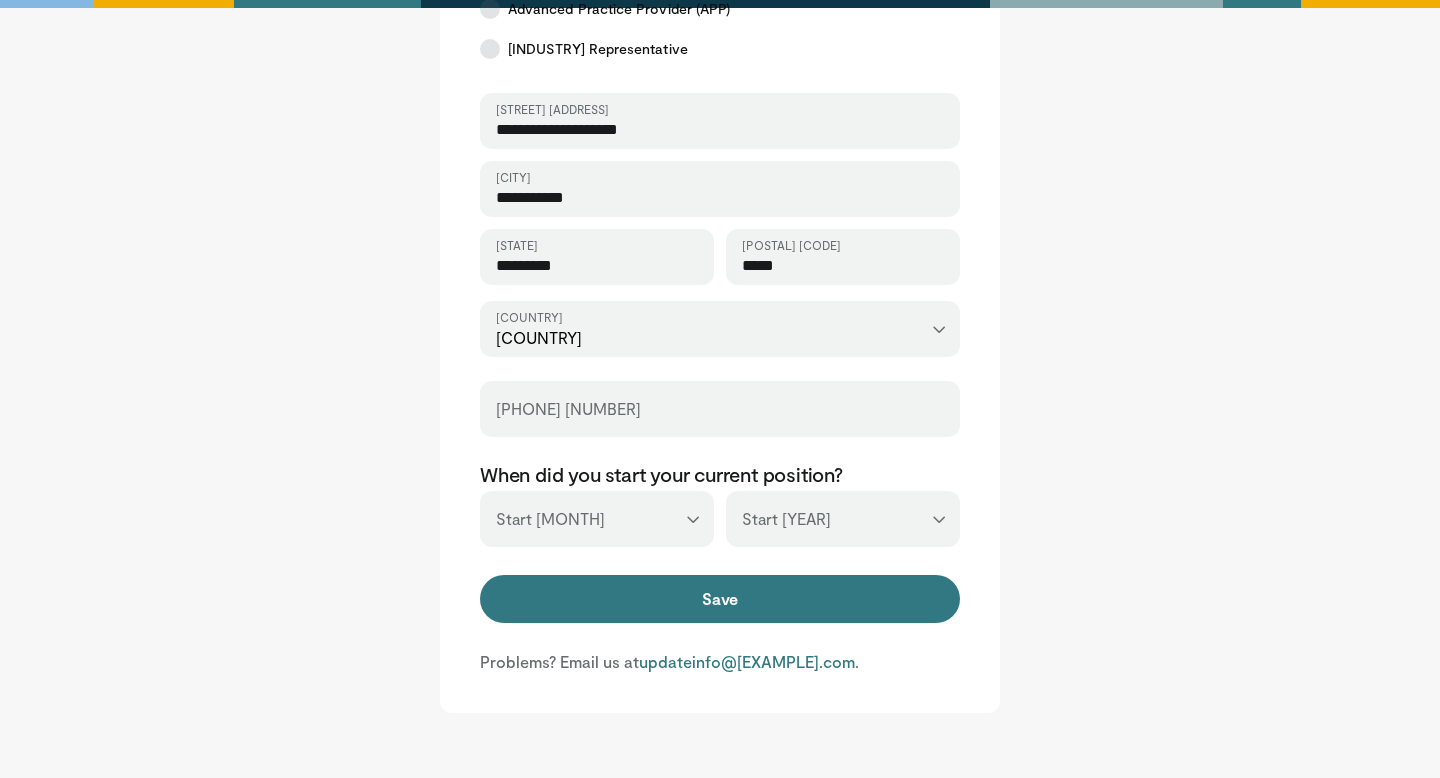 scroll, scrollTop: 619, scrollLeft: 0, axis: vertical 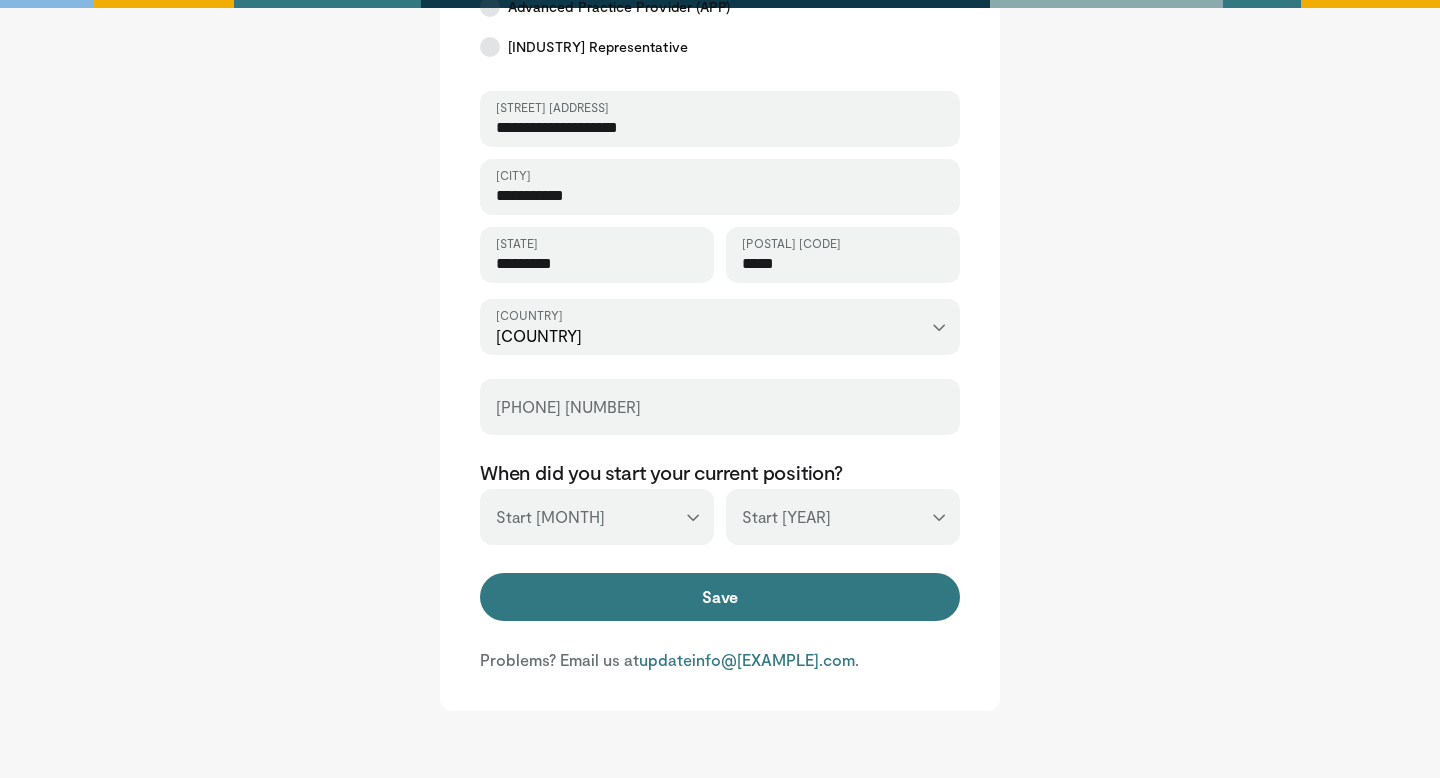 type on "**********" 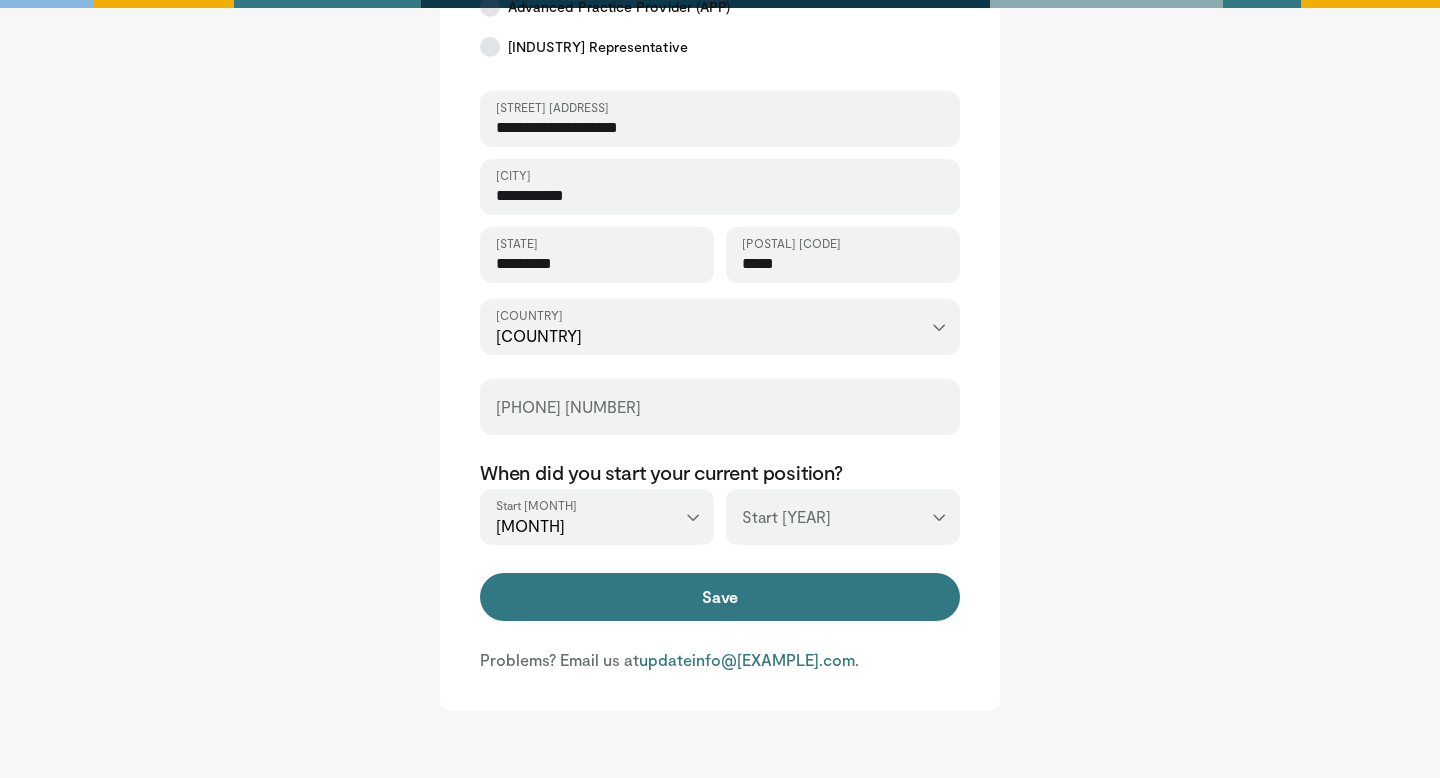 click on "***
****
****
****
****
****
****
****
****
****
****
****
****
****
****
****
****
****
****
****
****
****
****
****
****
****
****
****
****
**** **** **** **** ****" at bounding box center (843, 517) 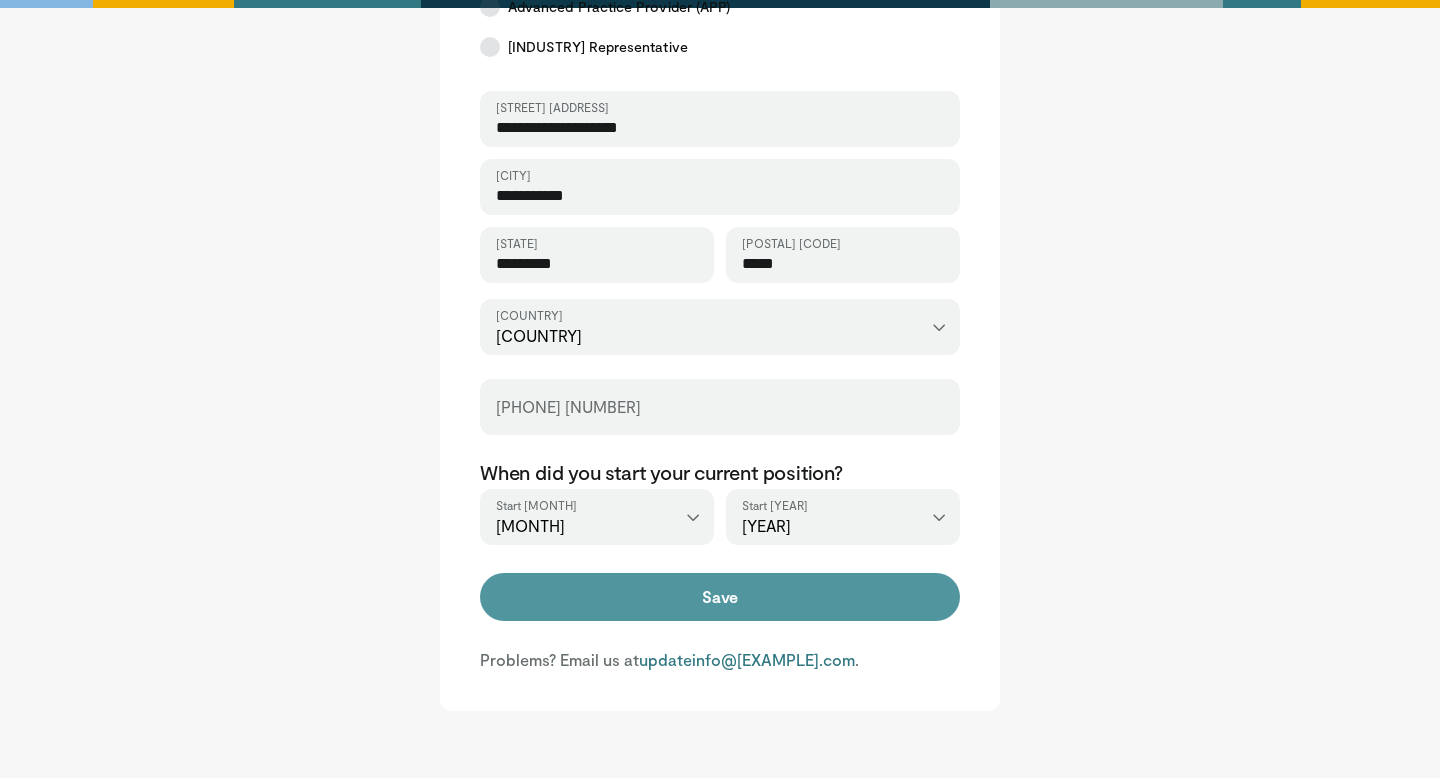 click on "Save" at bounding box center (720, 597) 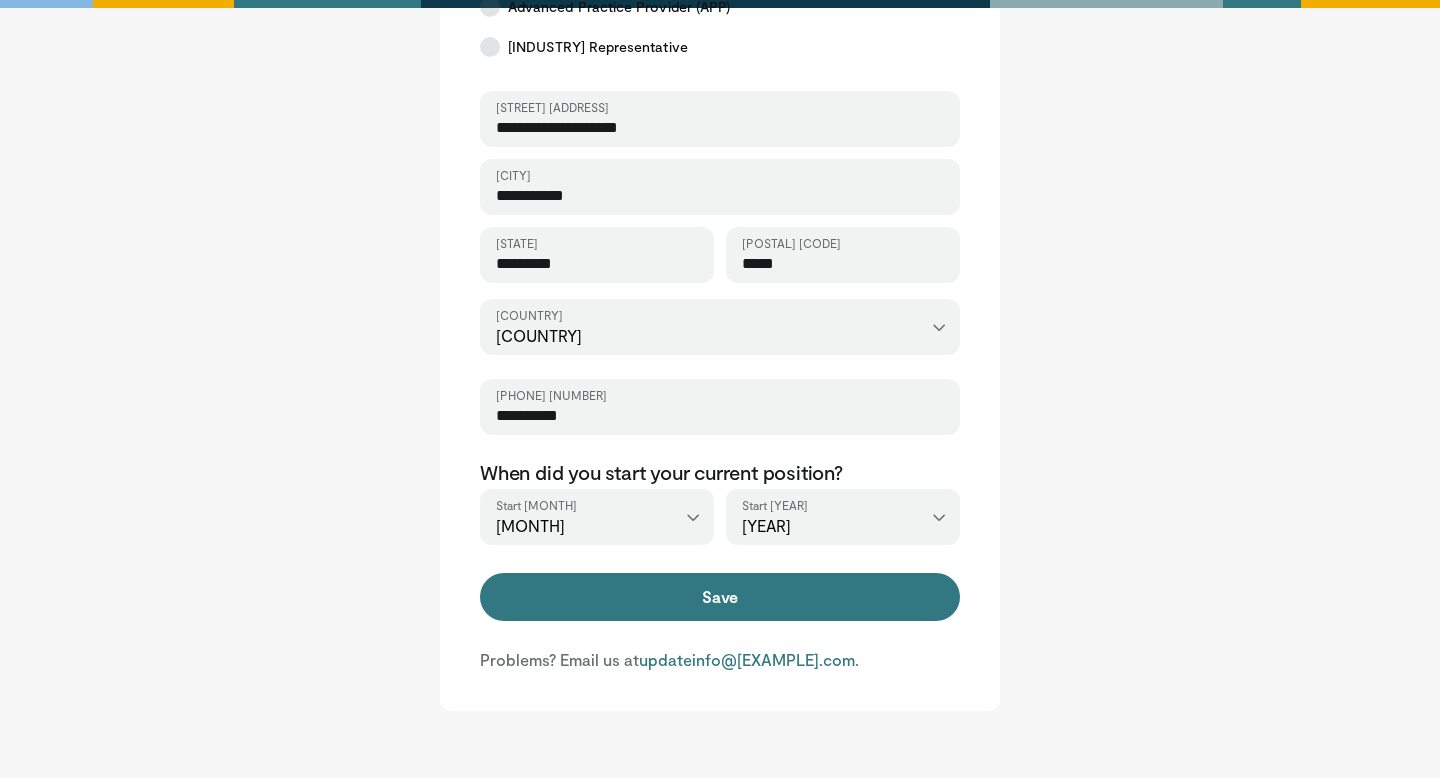 type on "**********" 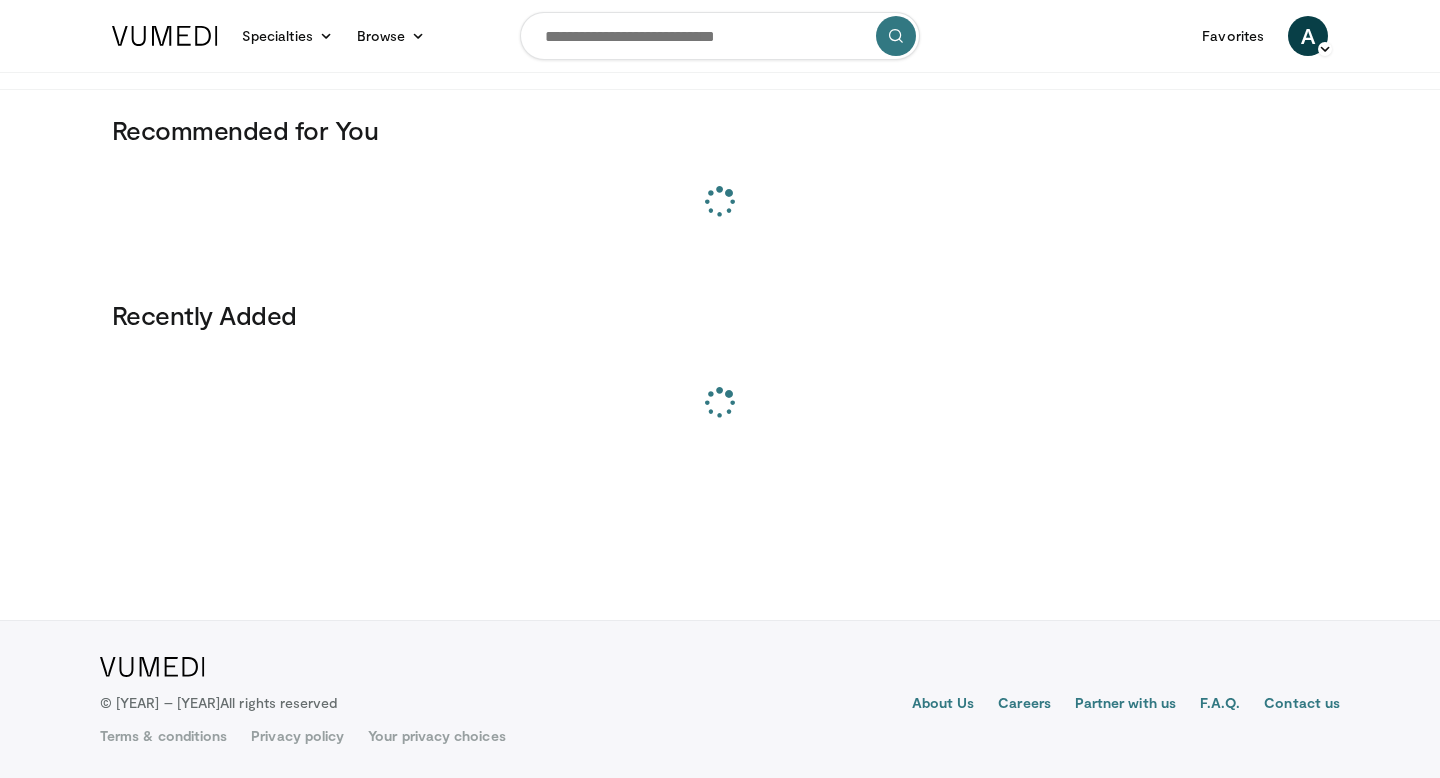 scroll, scrollTop: 0, scrollLeft: 0, axis: both 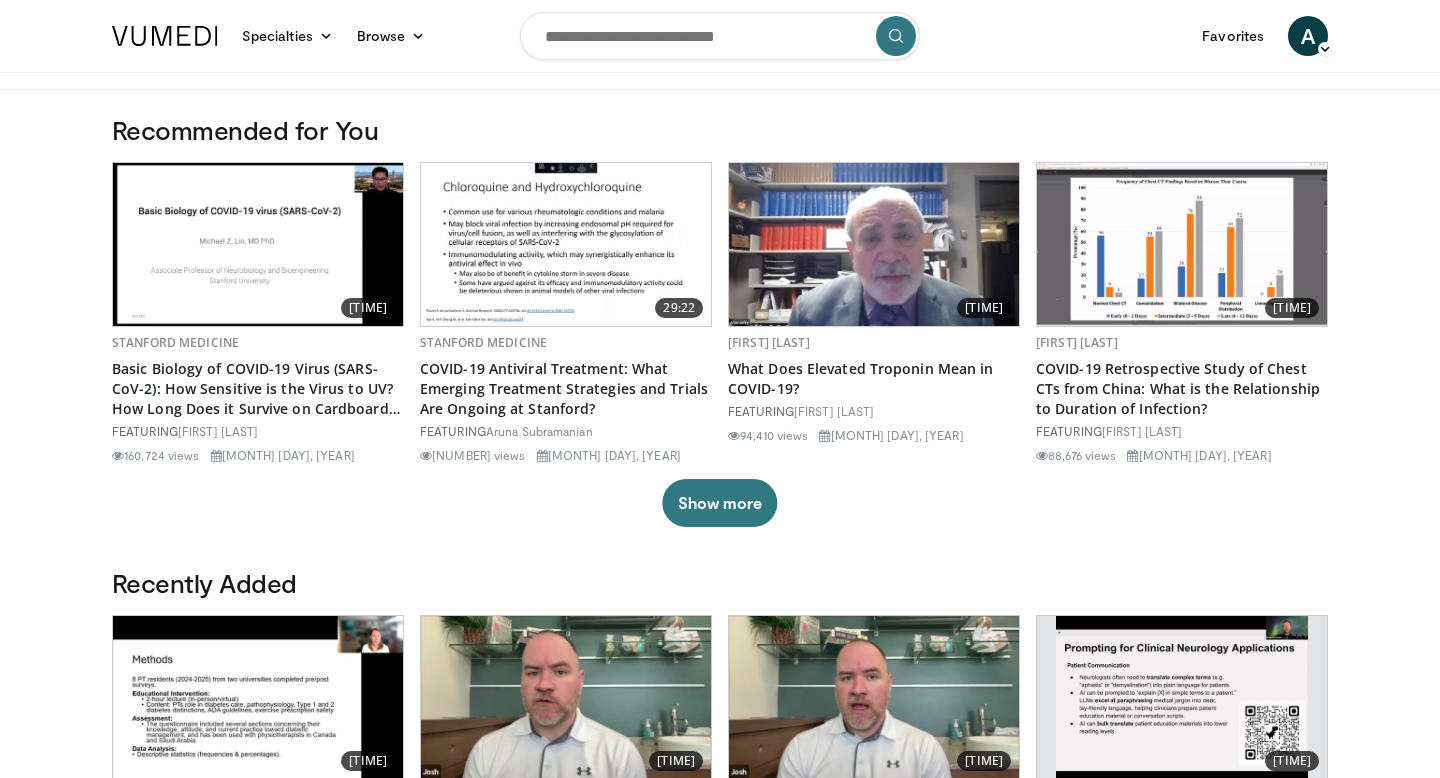click at bounding box center [720, 36] 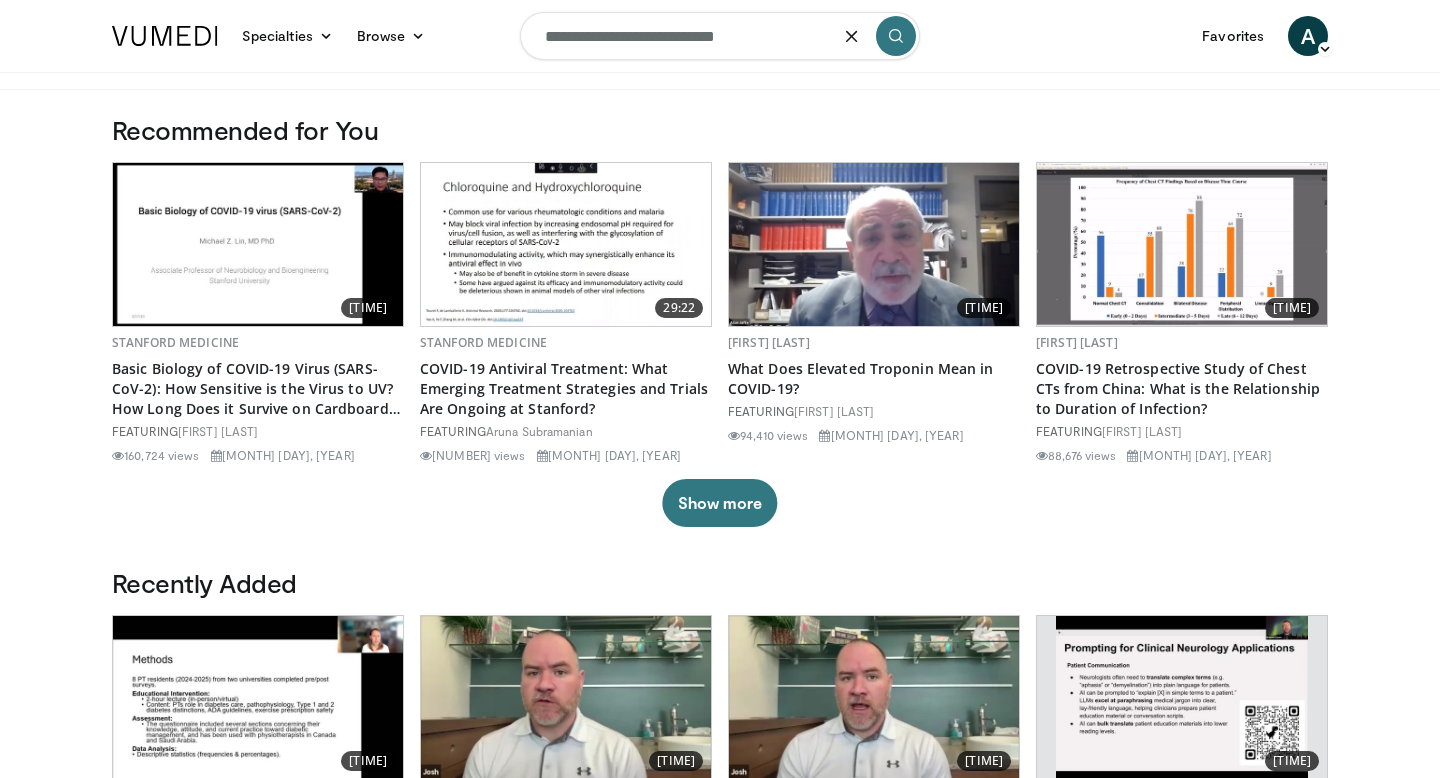 type on "**********" 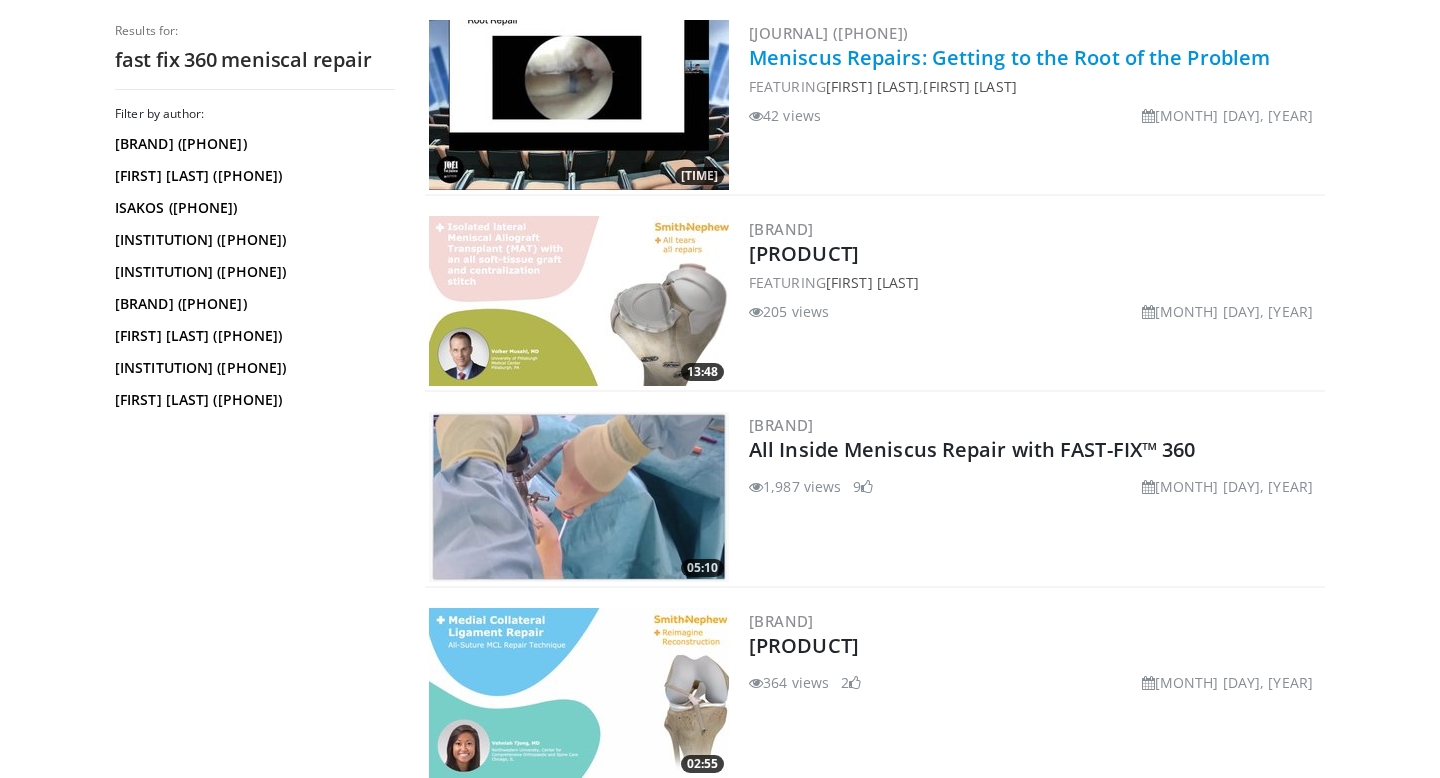 scroll, scrollTop: 1933, scrollLeft: 0, axis: vertical 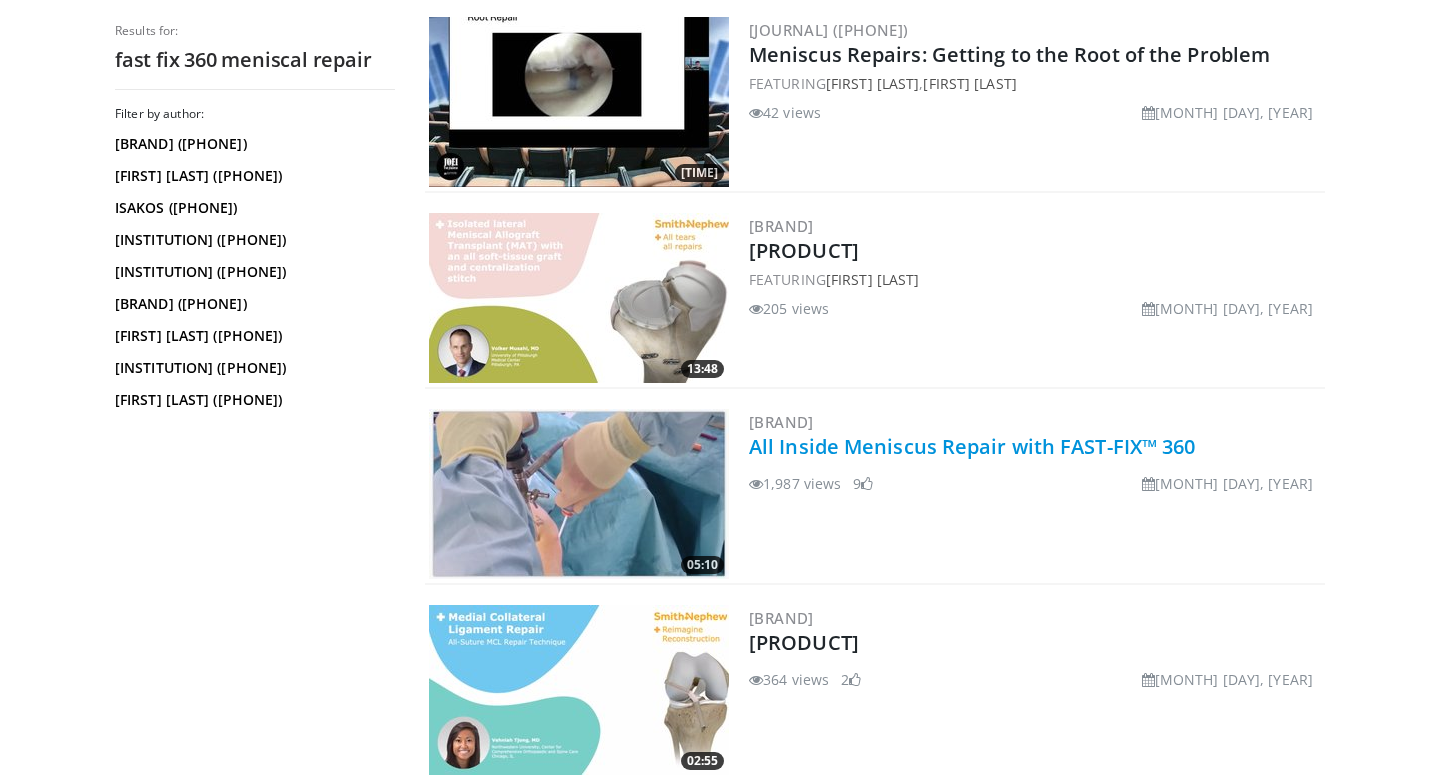 click on "All Inside Meniscus Repair with FAST-FIX™ 360" at bounding box center (972, 446) 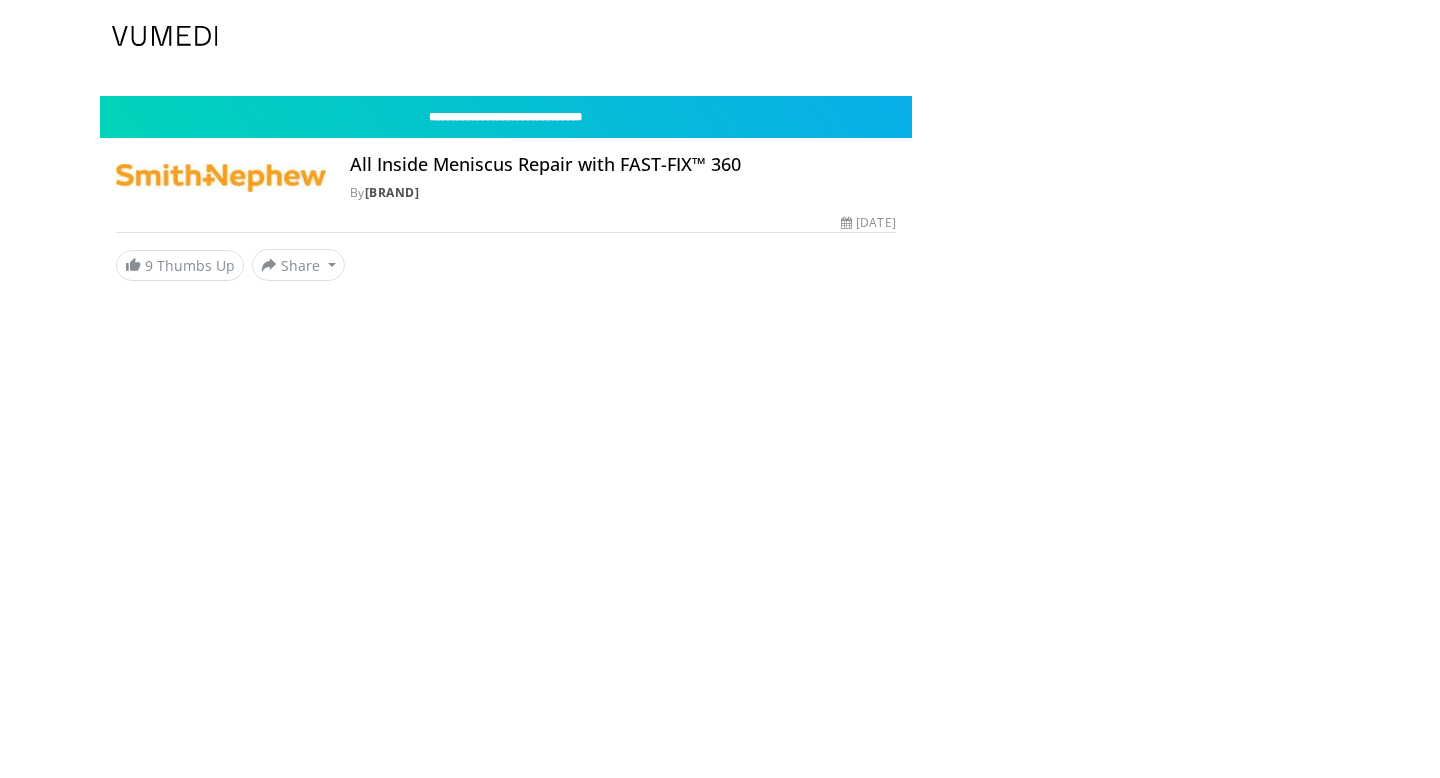 scroll, scrollTop: 0, scrollLeft: 0, axis: both 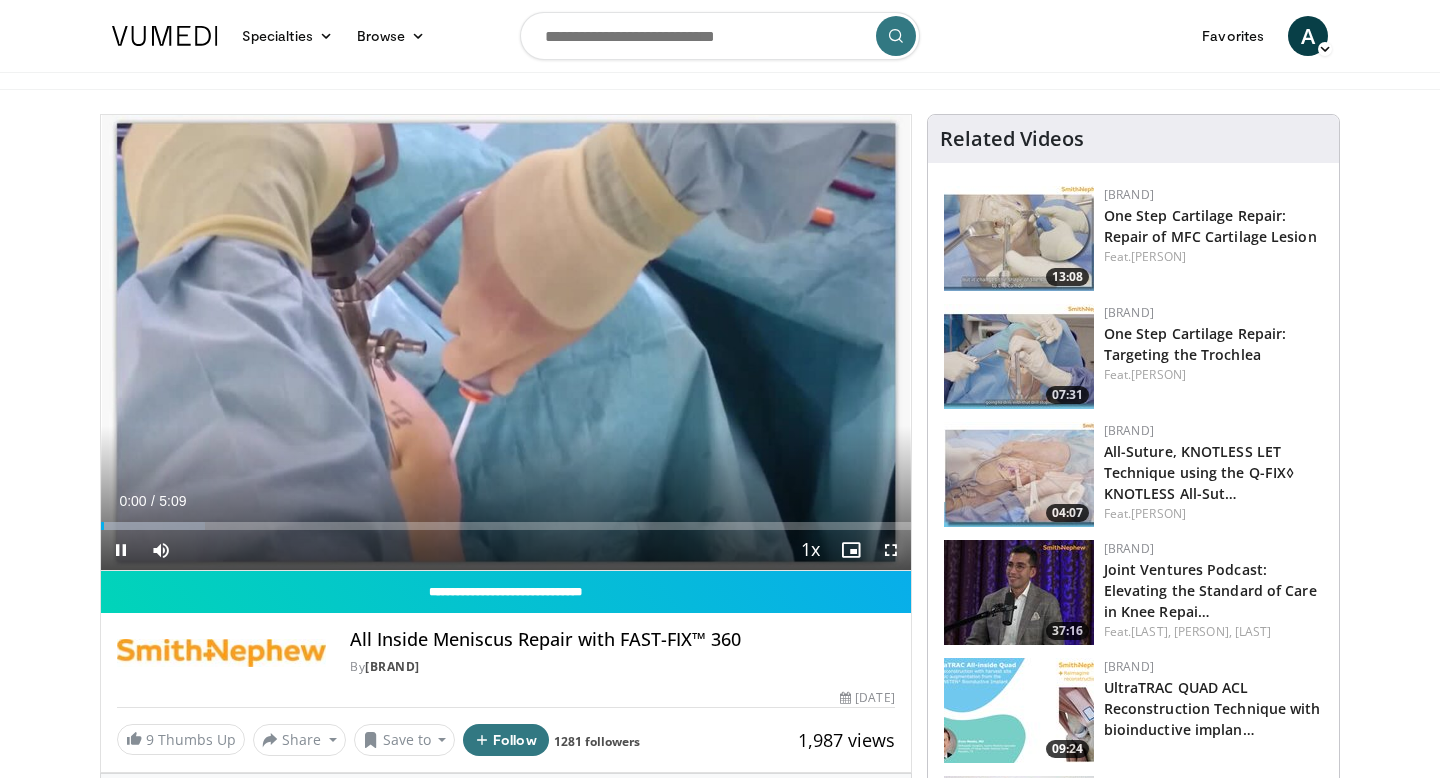 click at bounding box center (891, 550) 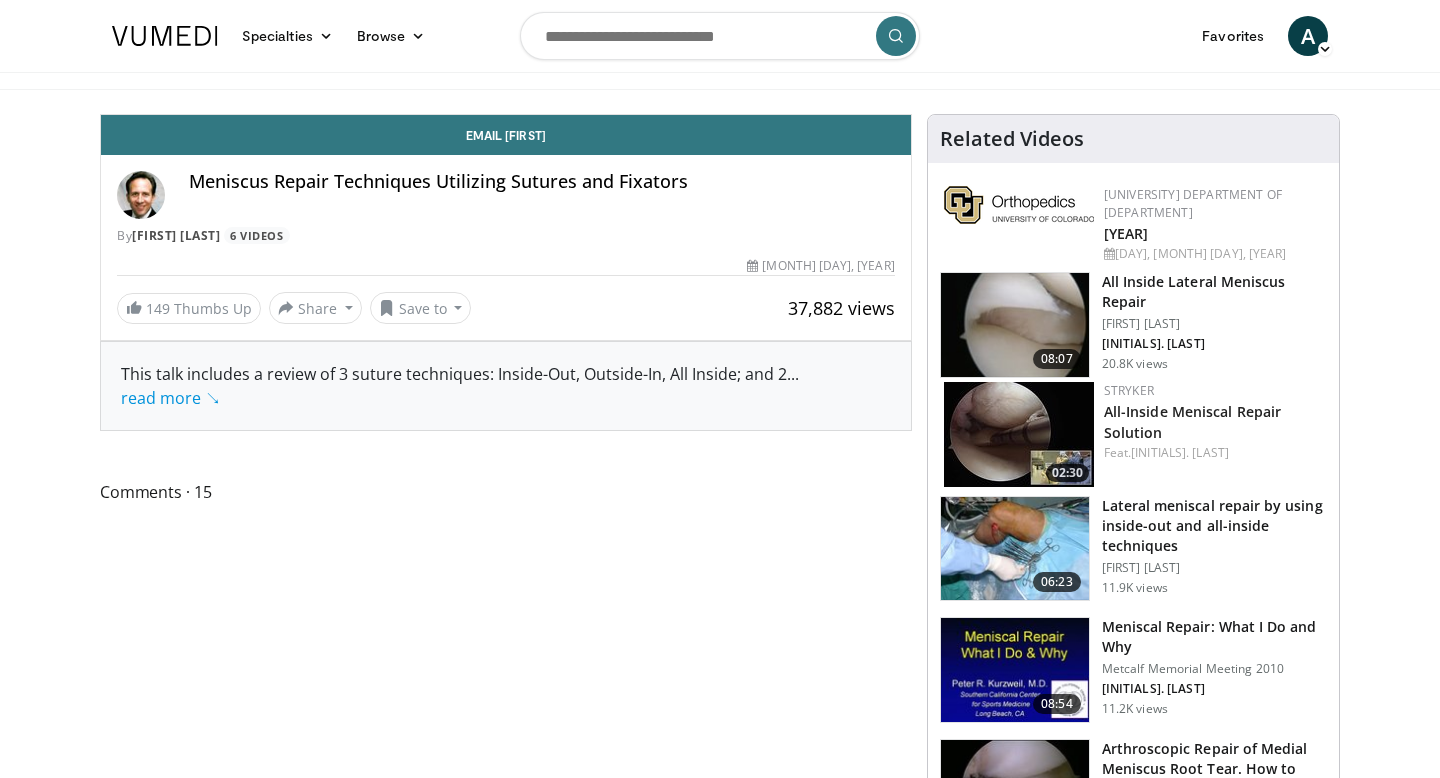 scroll, scrollTop: 0, scrollLeft: 0, axis: both 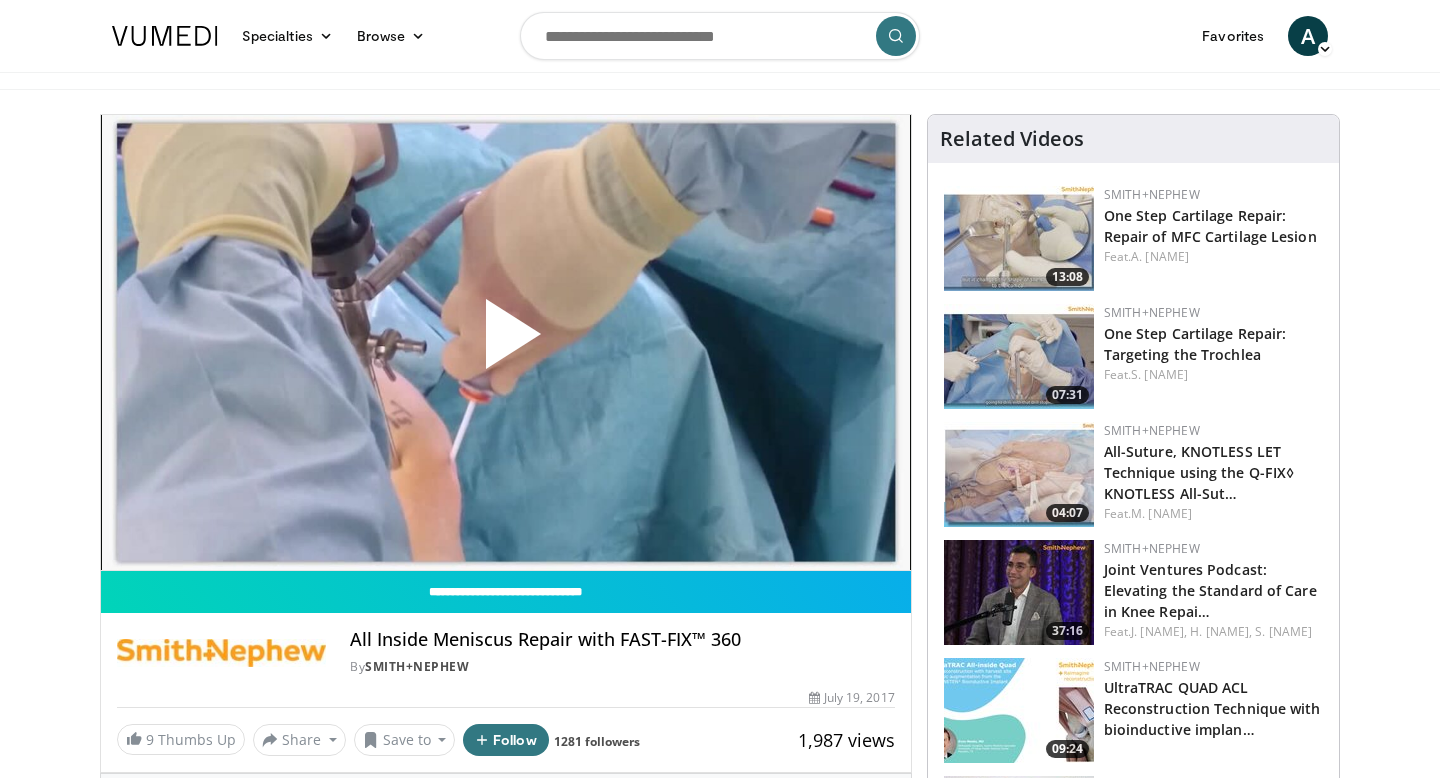 click at bounding box center [506, 342] 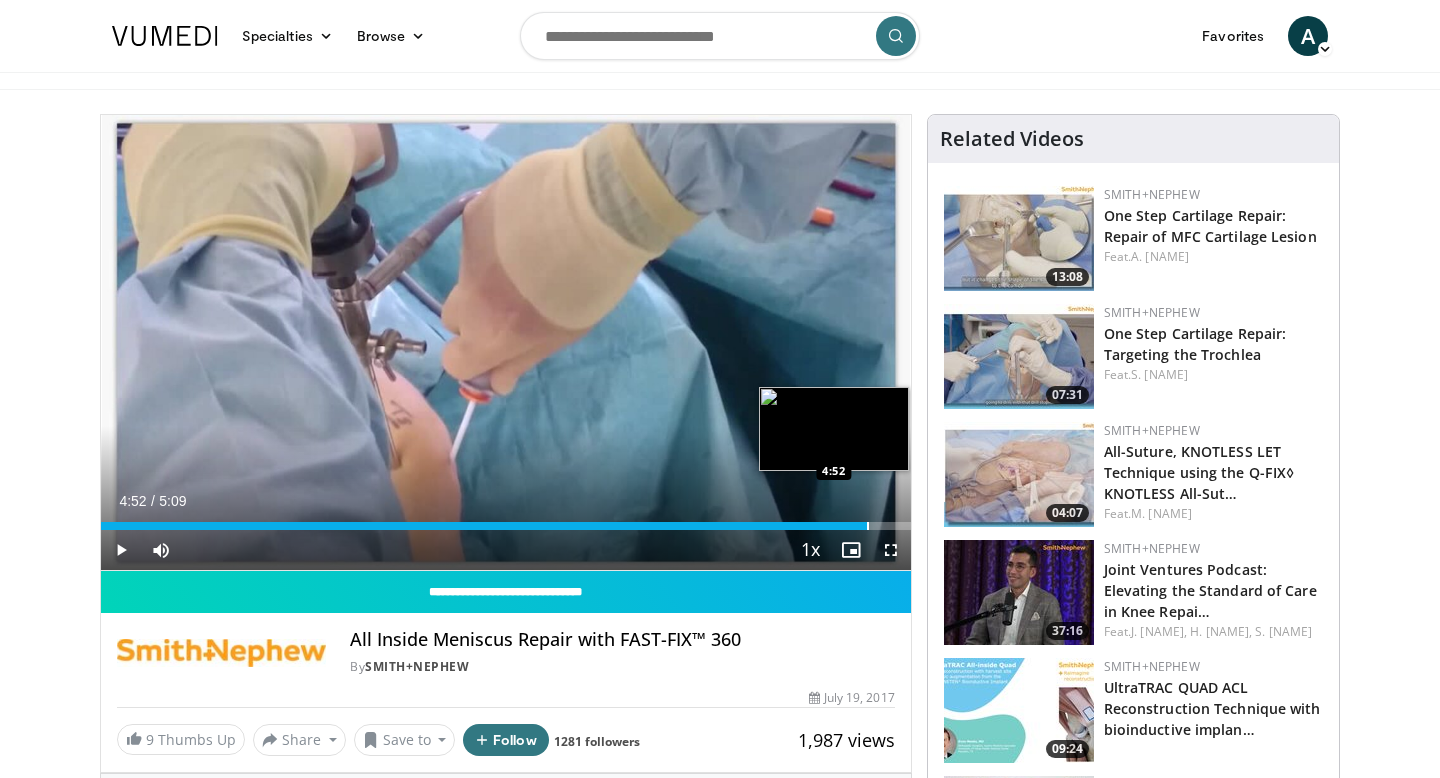 click at bounding box center (868, 526) 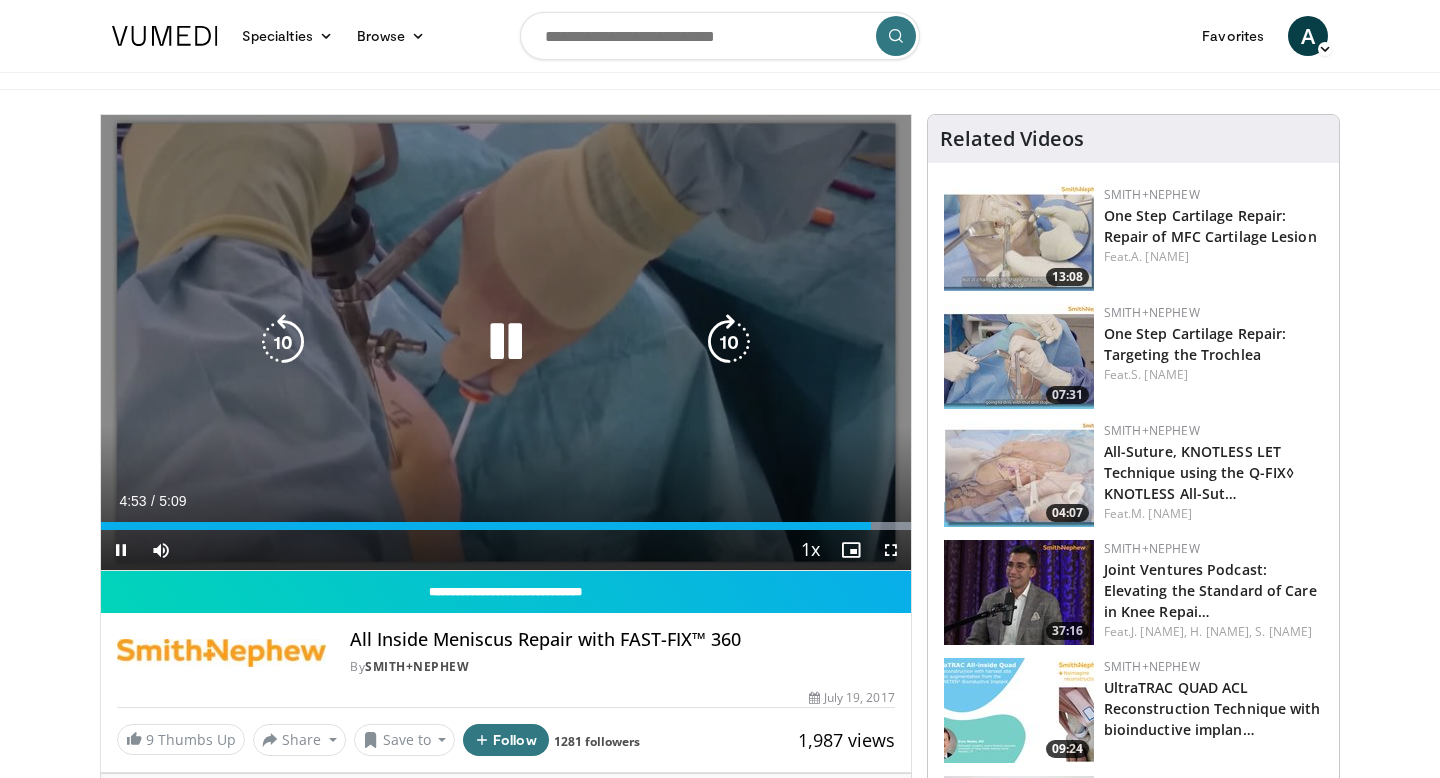 click at bounding box center (506, 342) 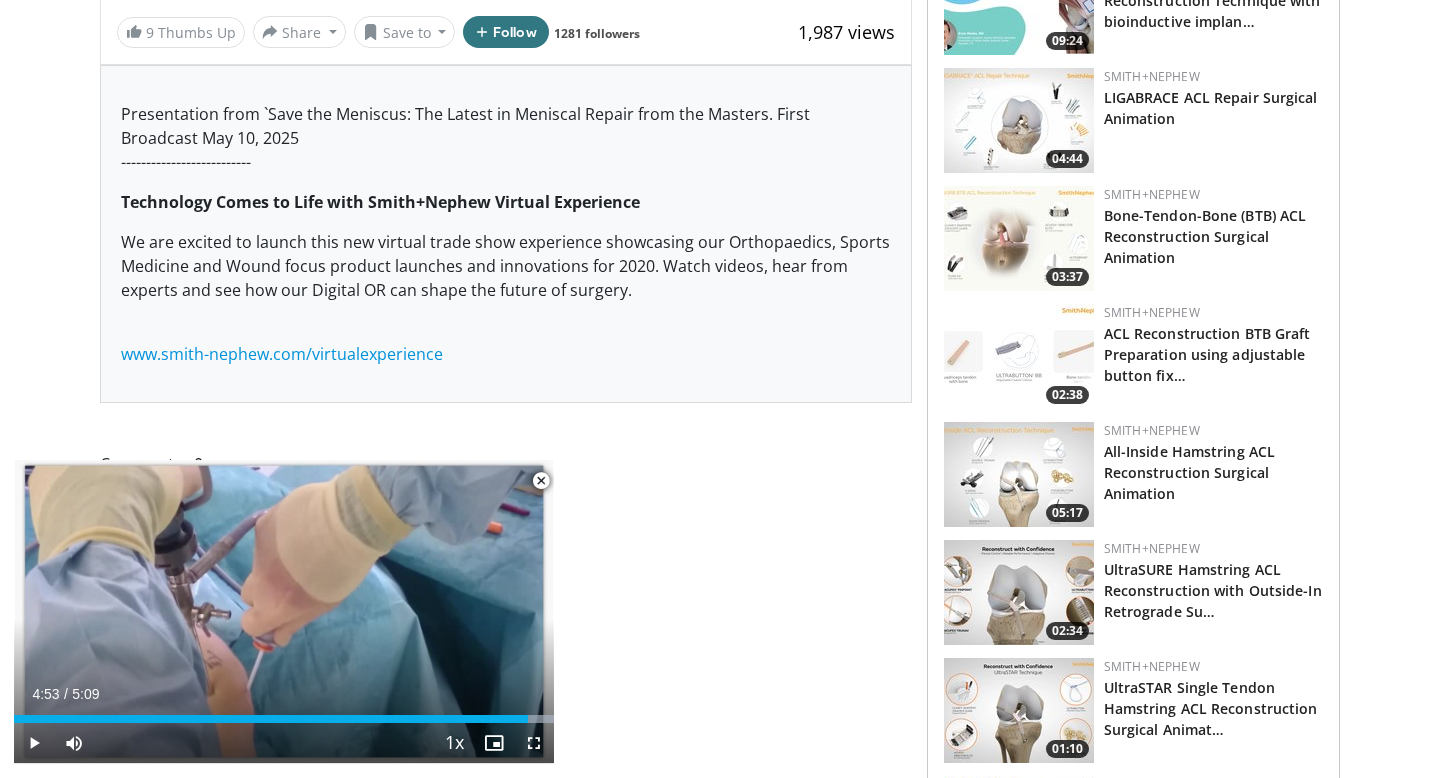 scroll, scrollTop: 724, scrollLeft: 0, axis: vertical 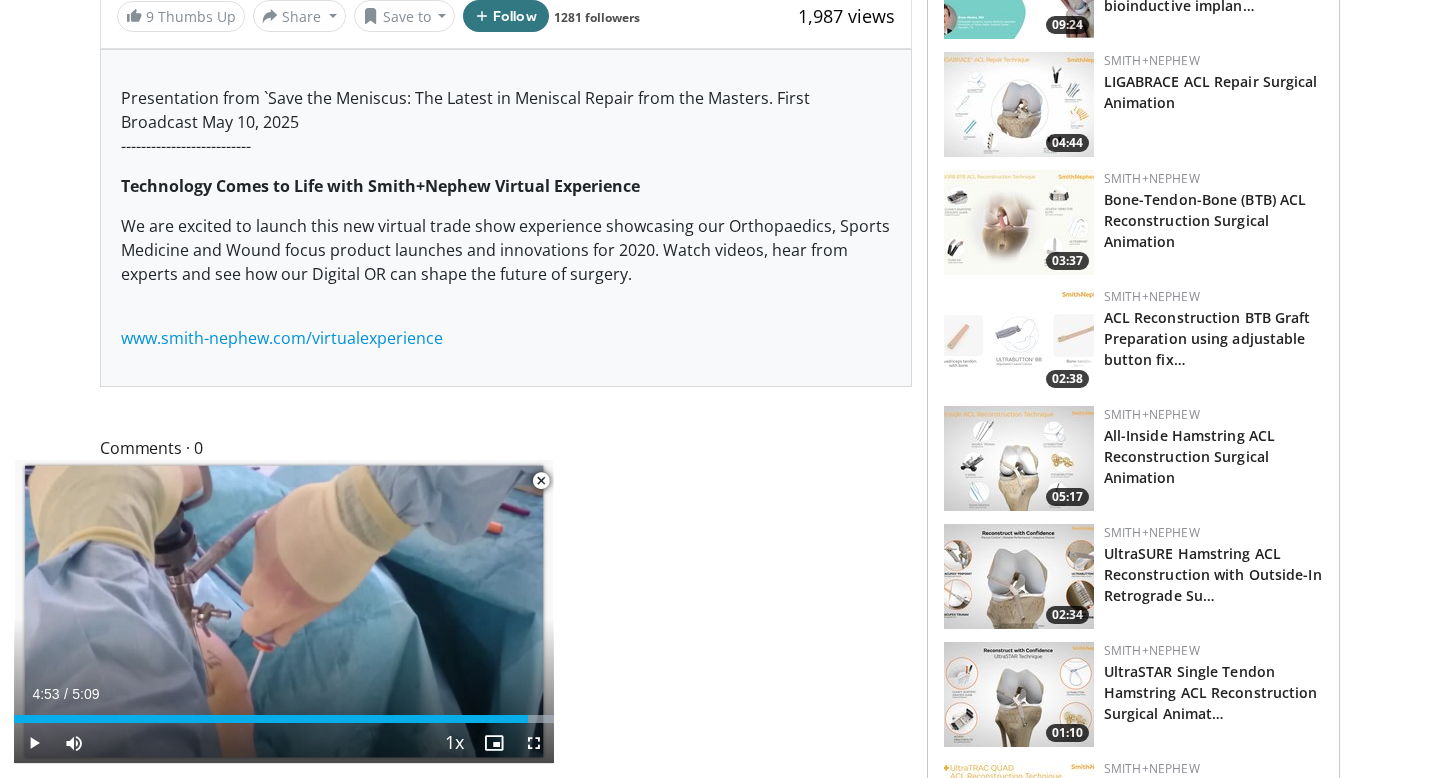 click at bounding box center [541, 481] 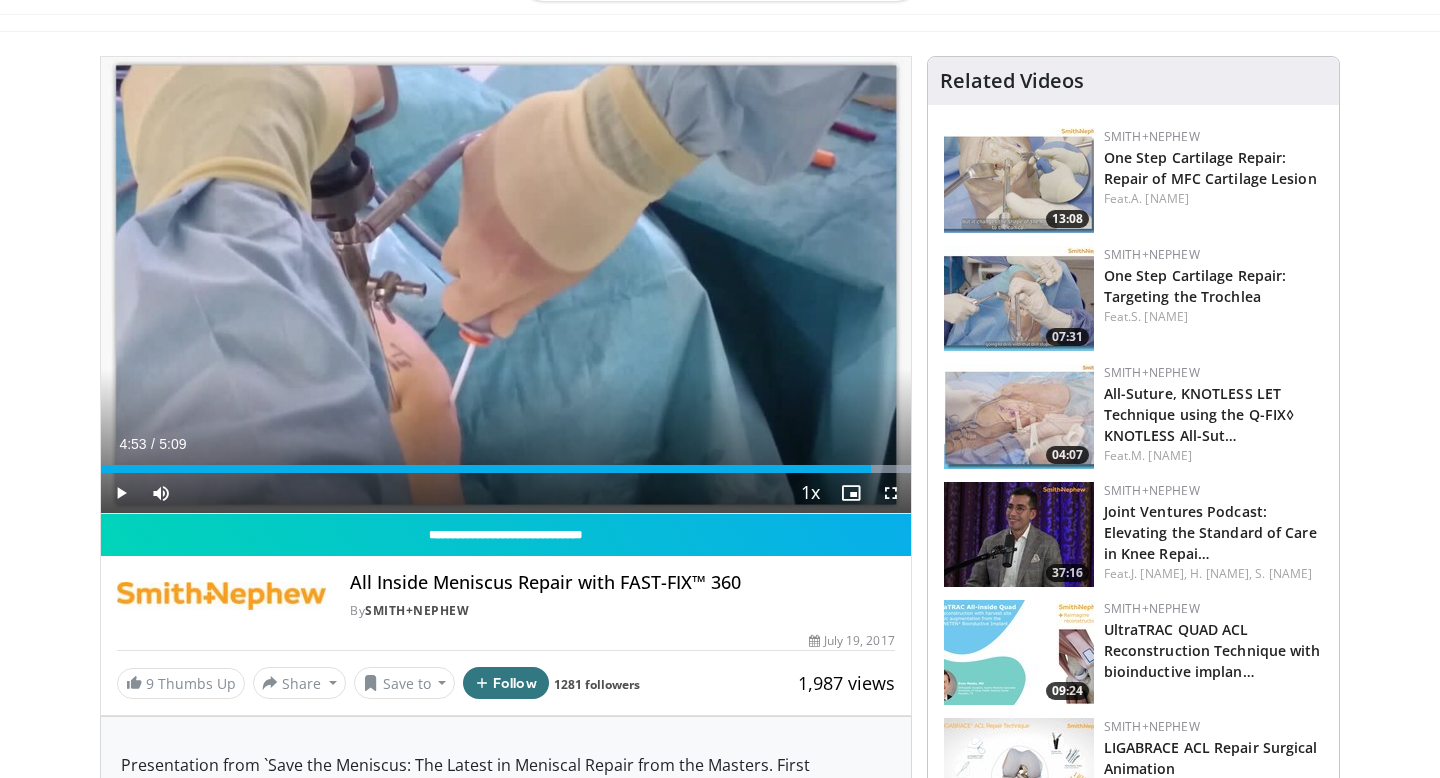 scroll, scrollTop: 0, scrollLeft: 0, axis: both 